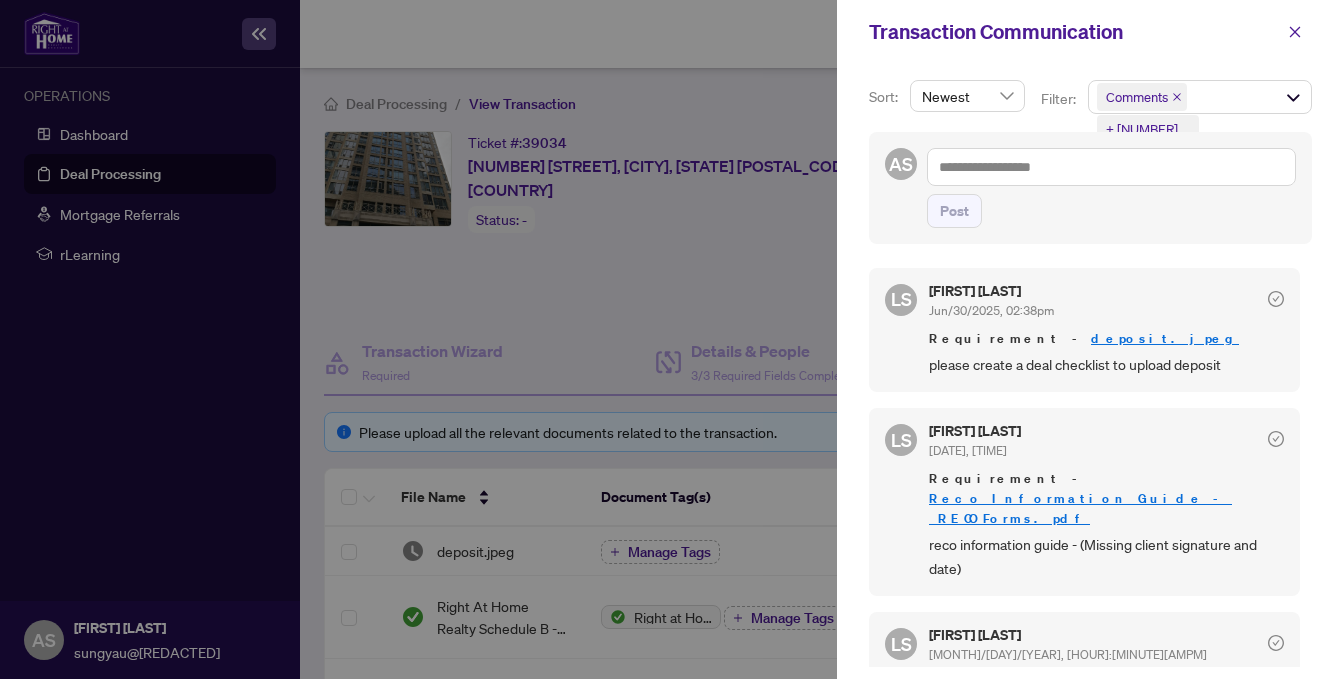scroll, scrollTop: 0, scrollLeft: 0, axis: both 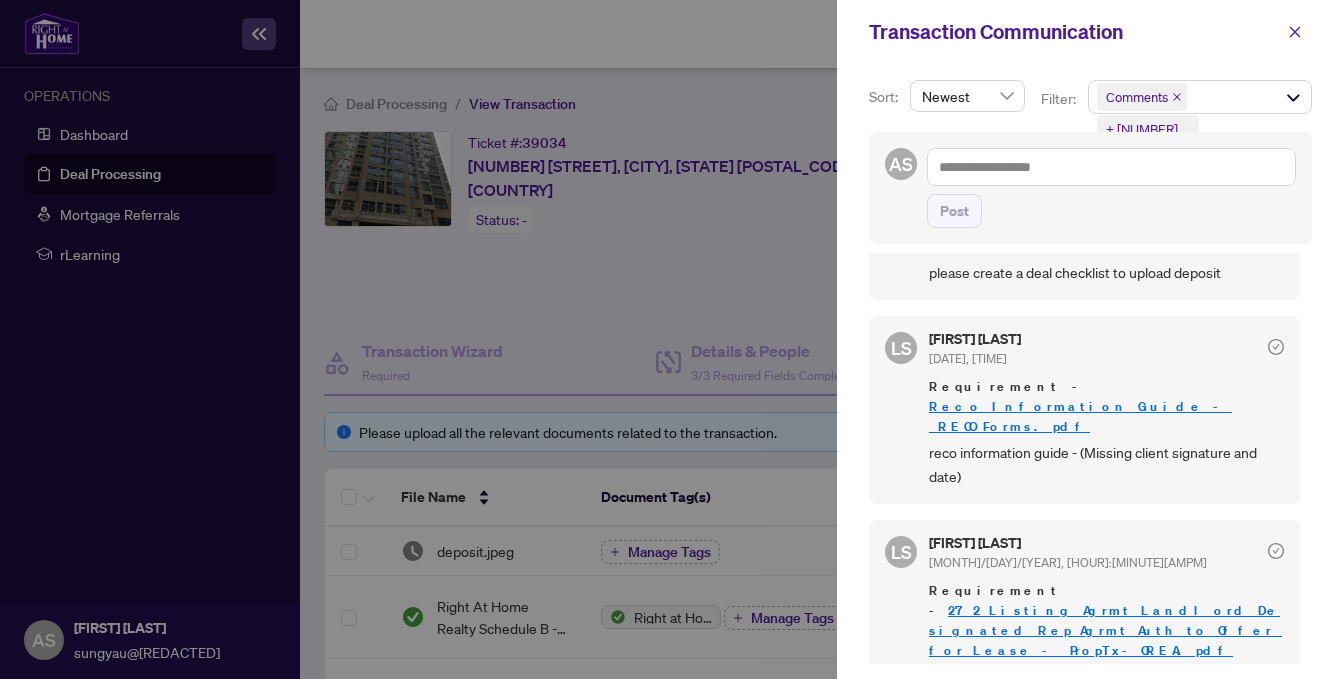 click at bounding box center [672, 339] 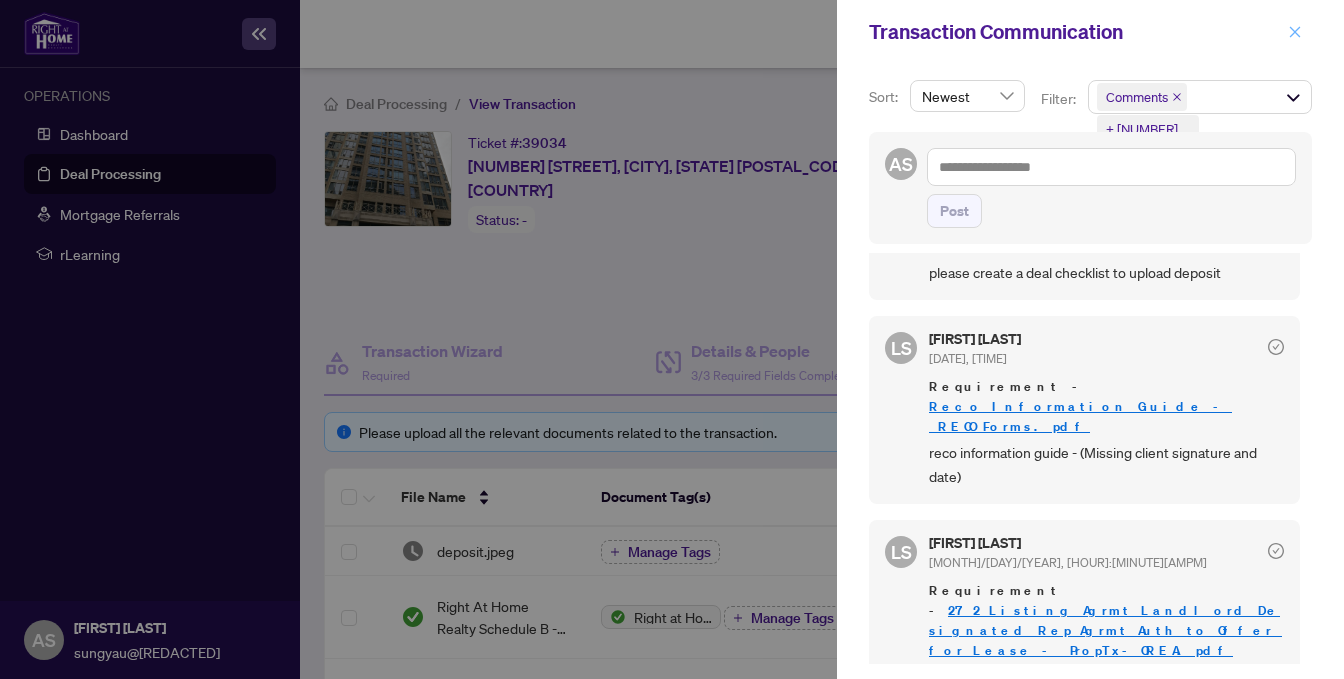 click at bounding box center [1295, 32] 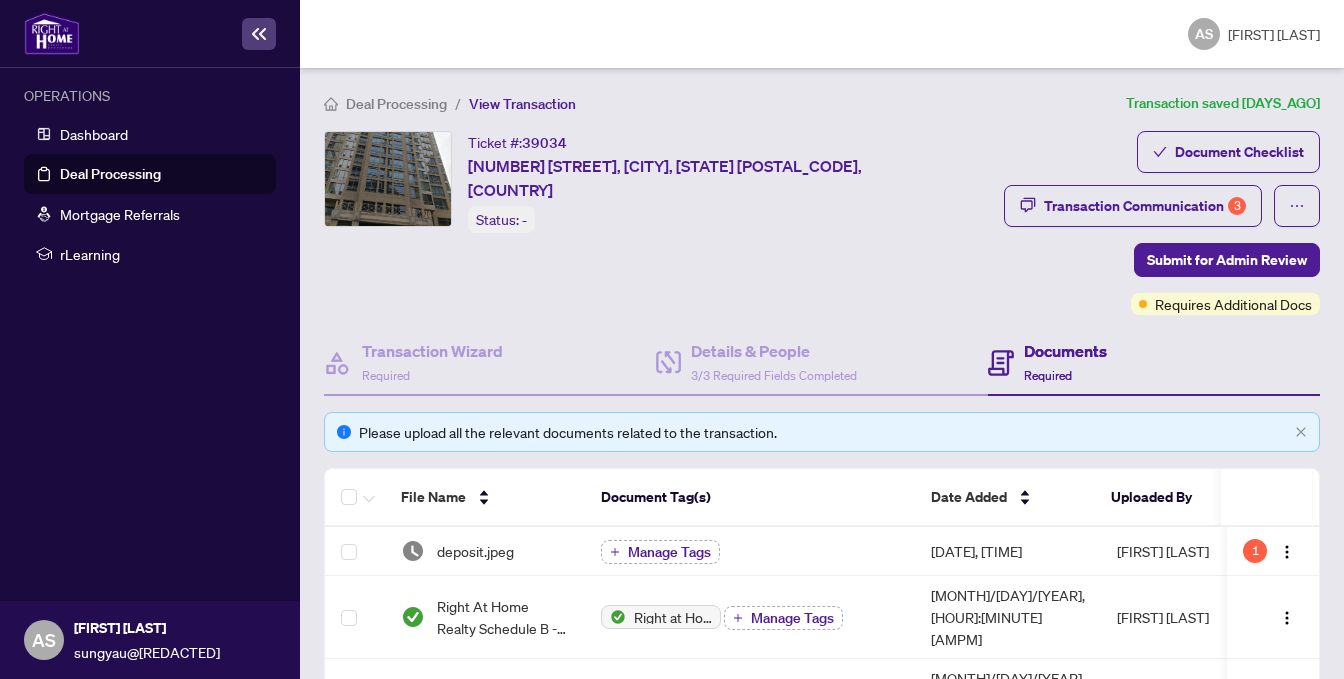 click on "Deal Processing" at bounding box center [110, 174] 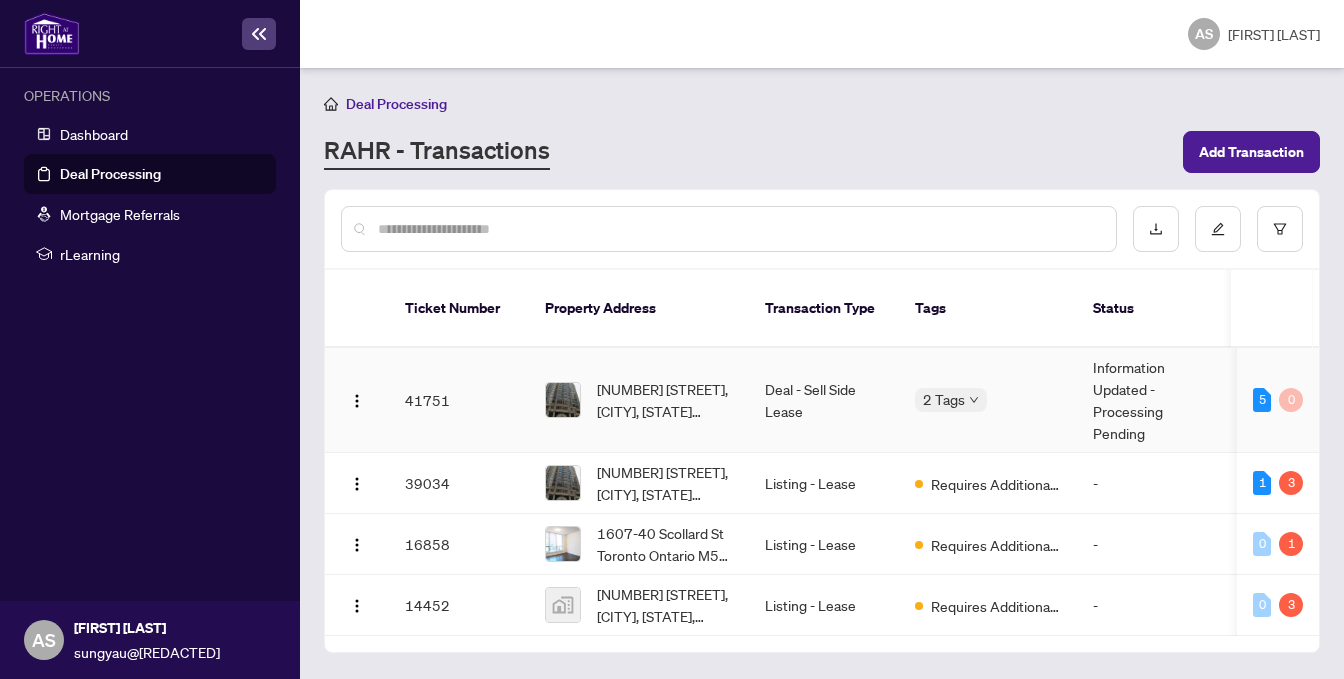 click on "Deposit Submitted" at bounding box center [915, 413] 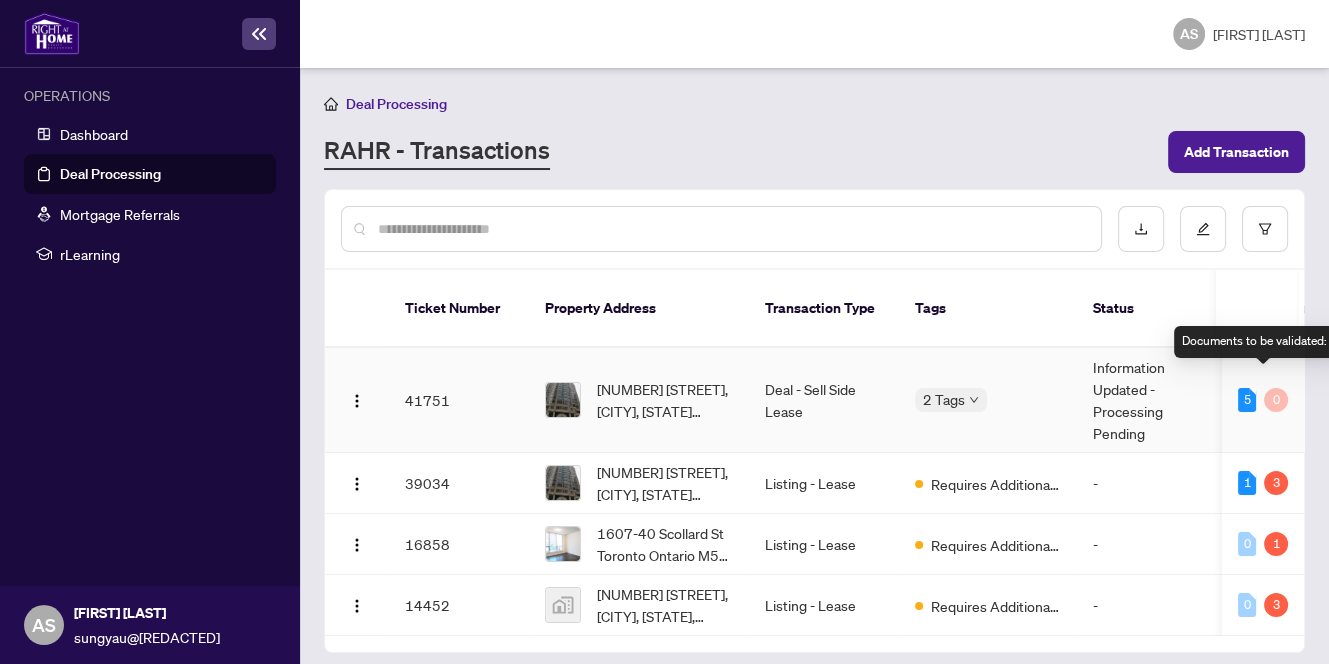 click on "5" at bounding box center (1247, 400) 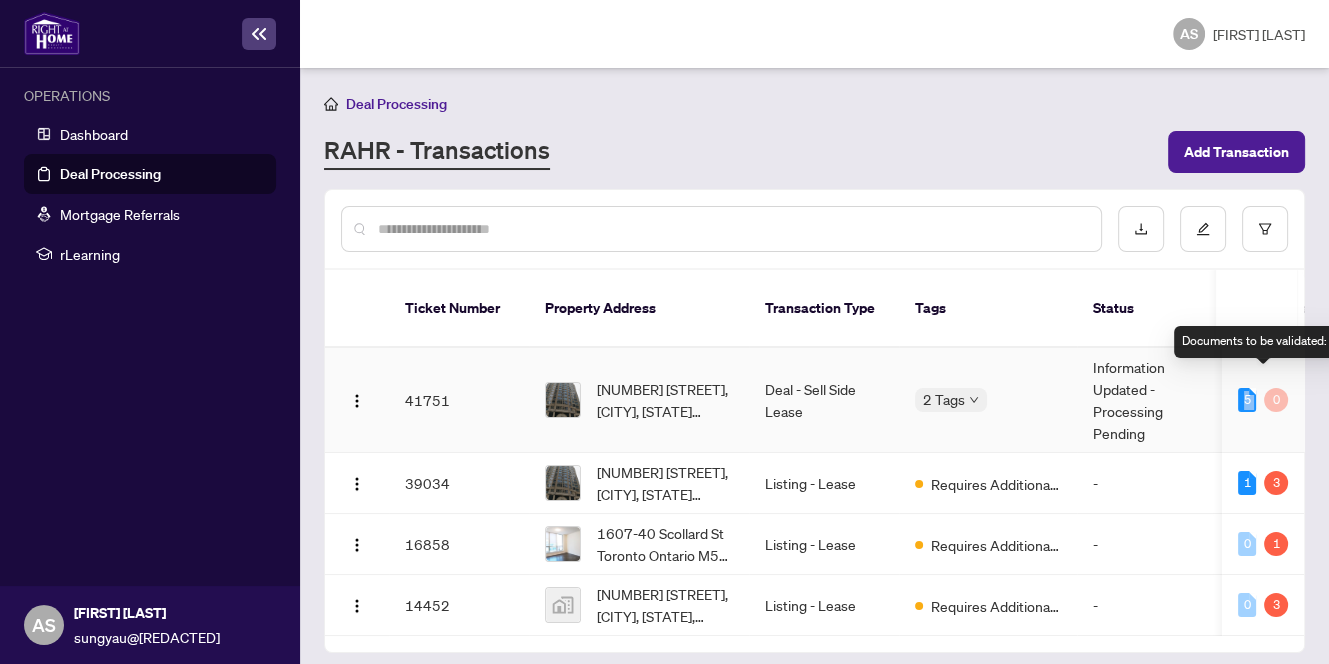 click on "5" at bounding box center (1247, 400) 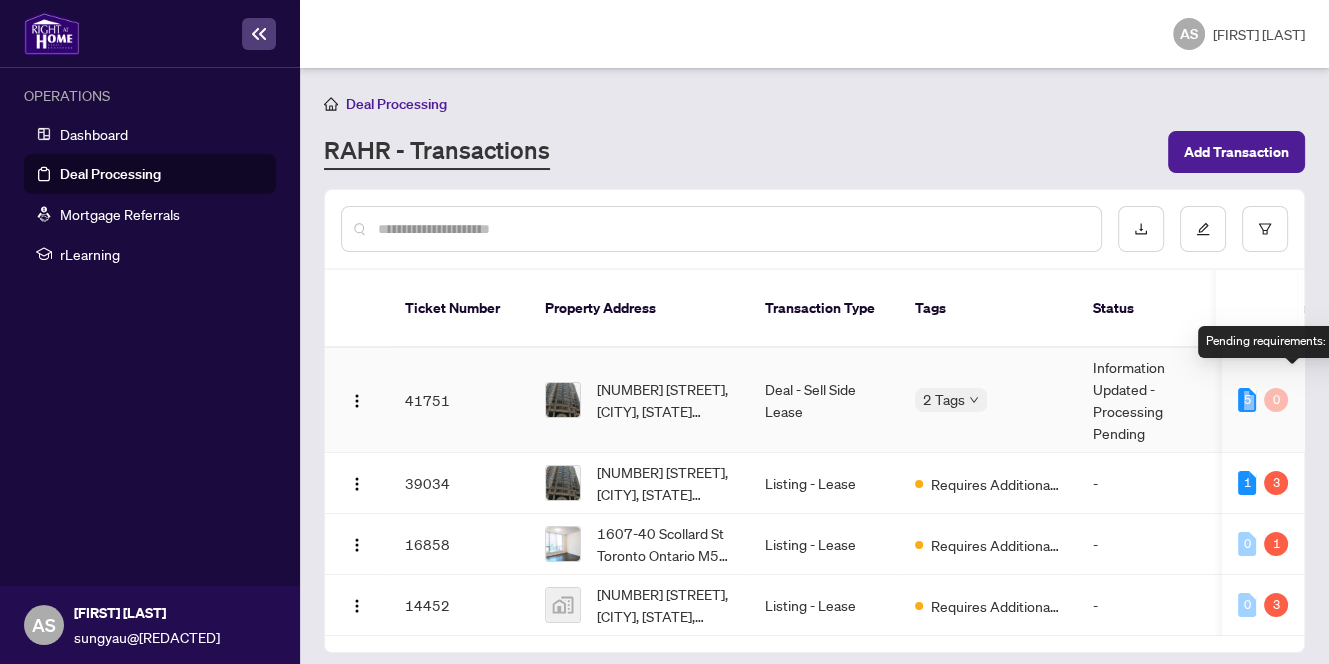 click on "5 0" at bounding box center [1263, 400] 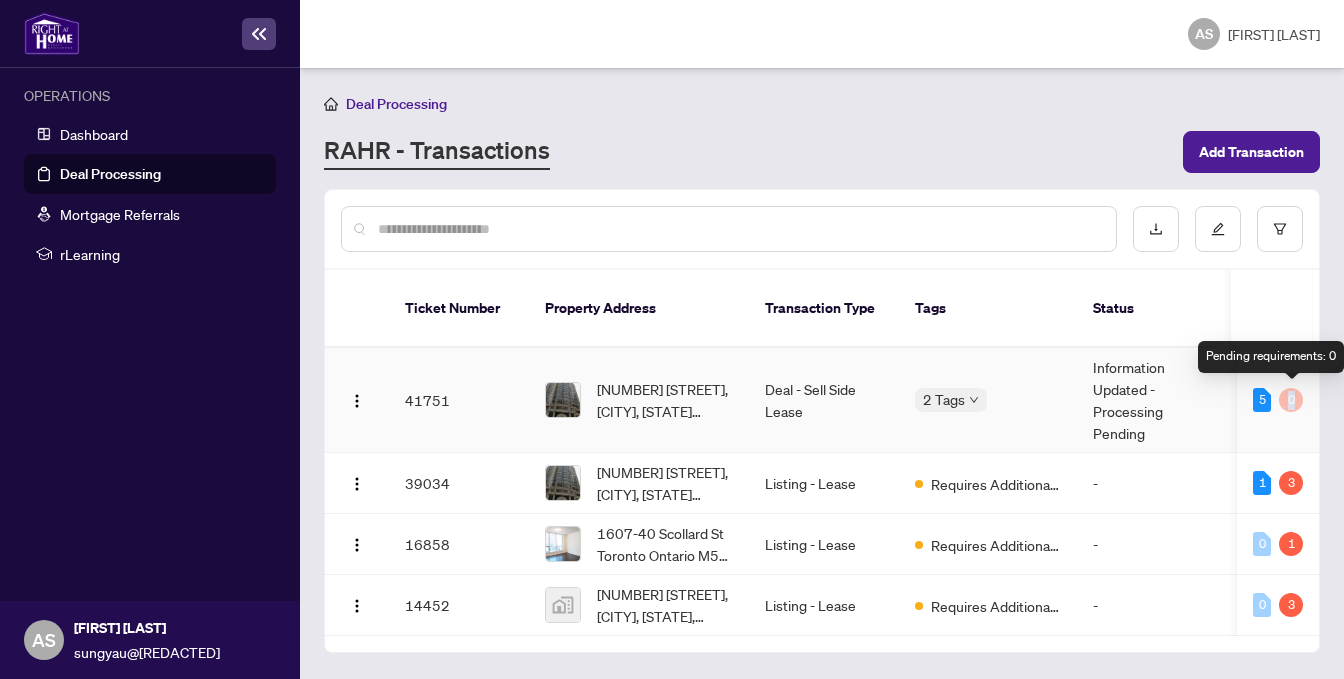 click on "5 0" at bounding box center (1278, 400) 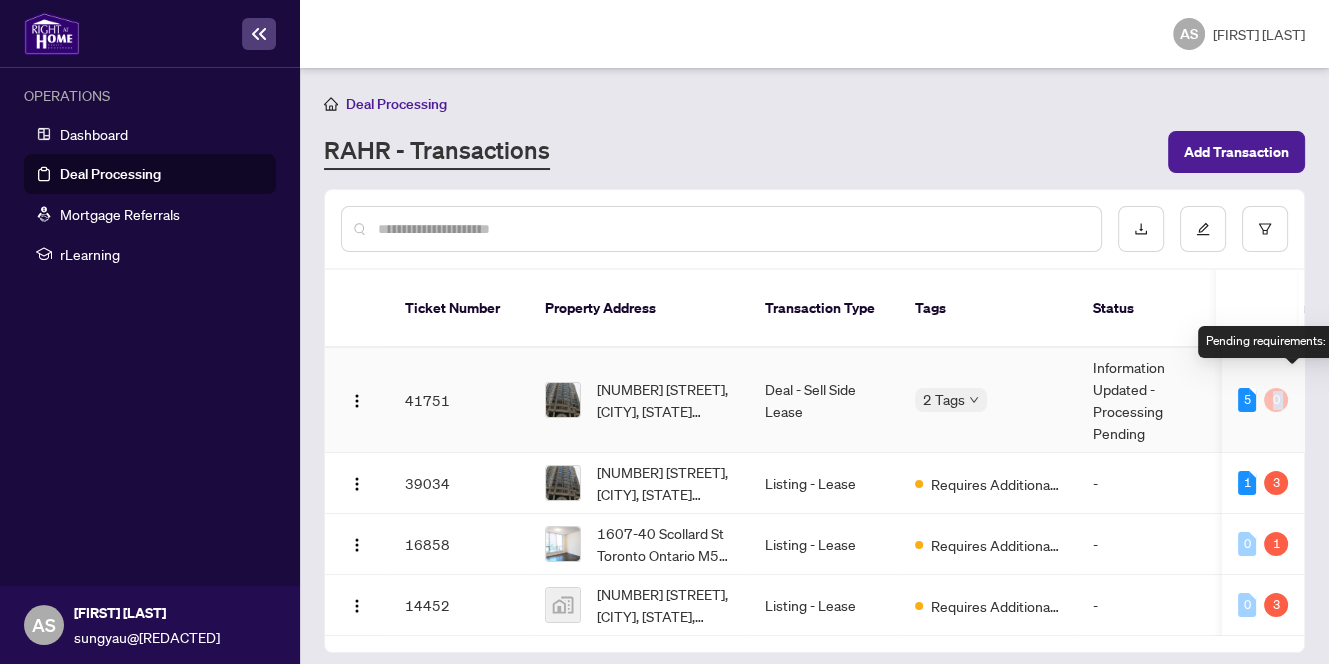 click on "0" at bounding box center (1276, 400) 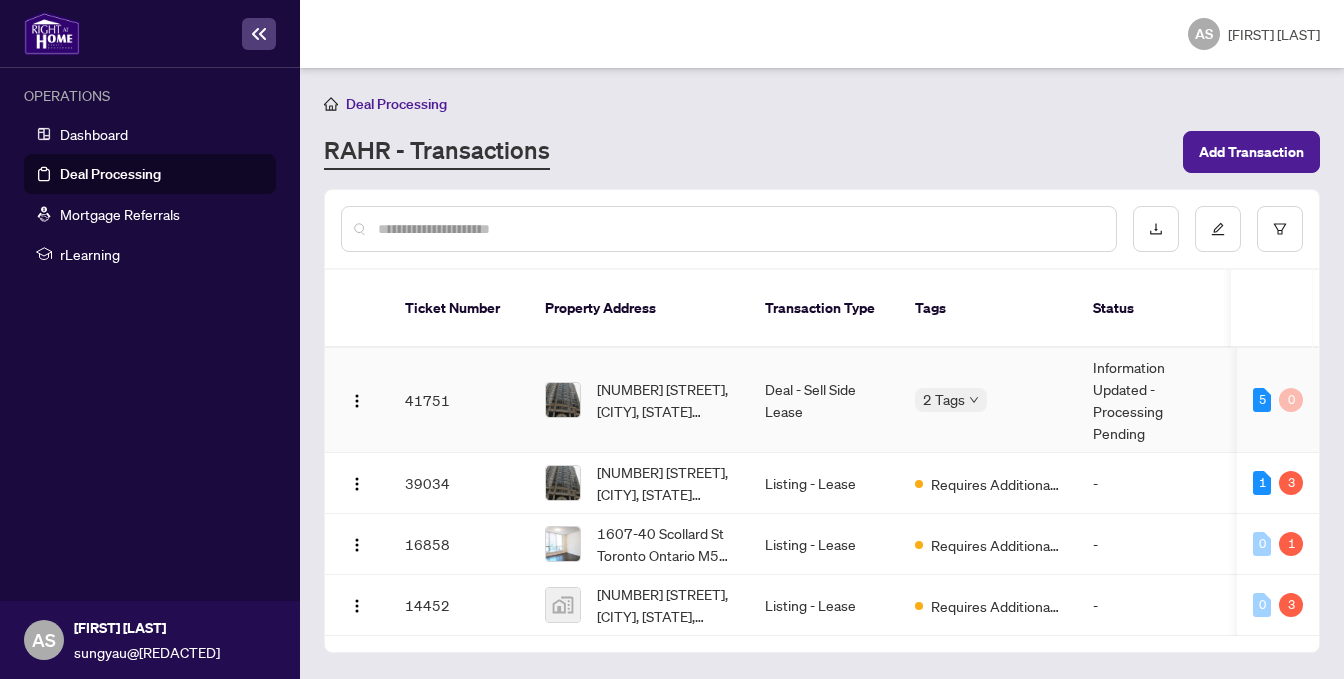 click on "41751" at bounding box center (459, 400) 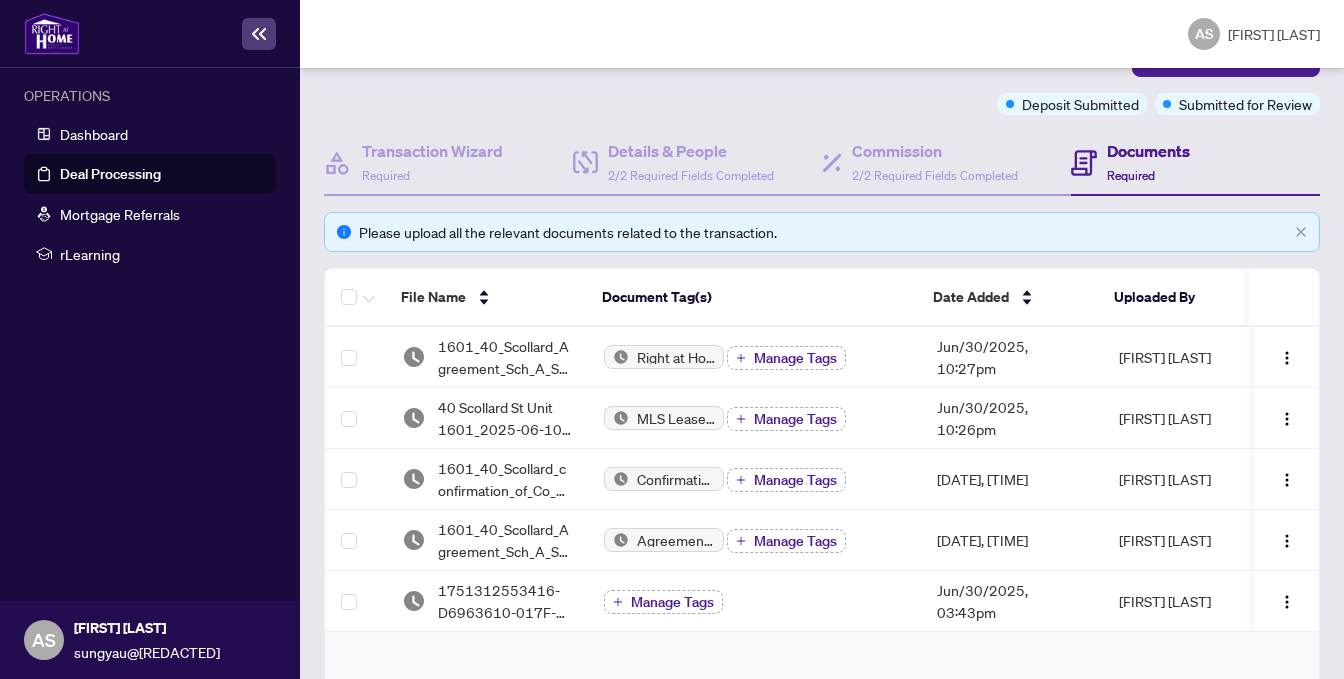 scroll, scrollTop: 100, scrollLeft: 0, axis: vertical 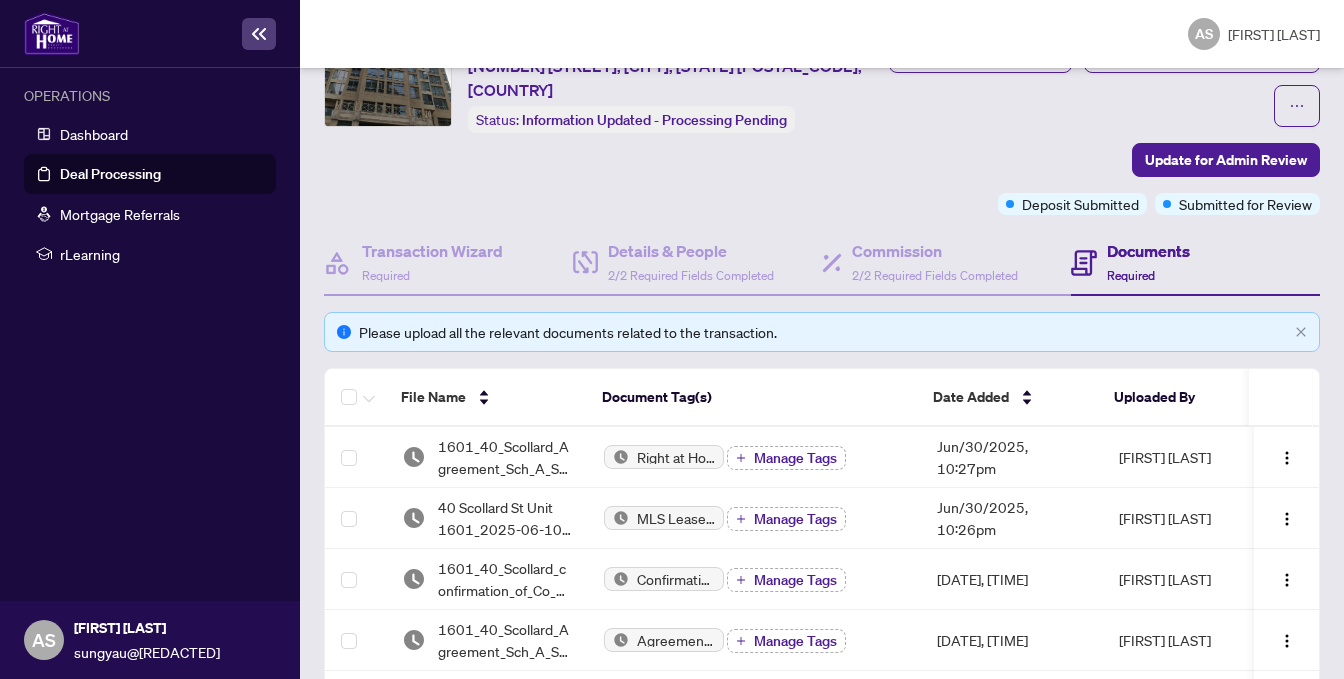 click on "Documents Required" at bounding box center (1195, 263) 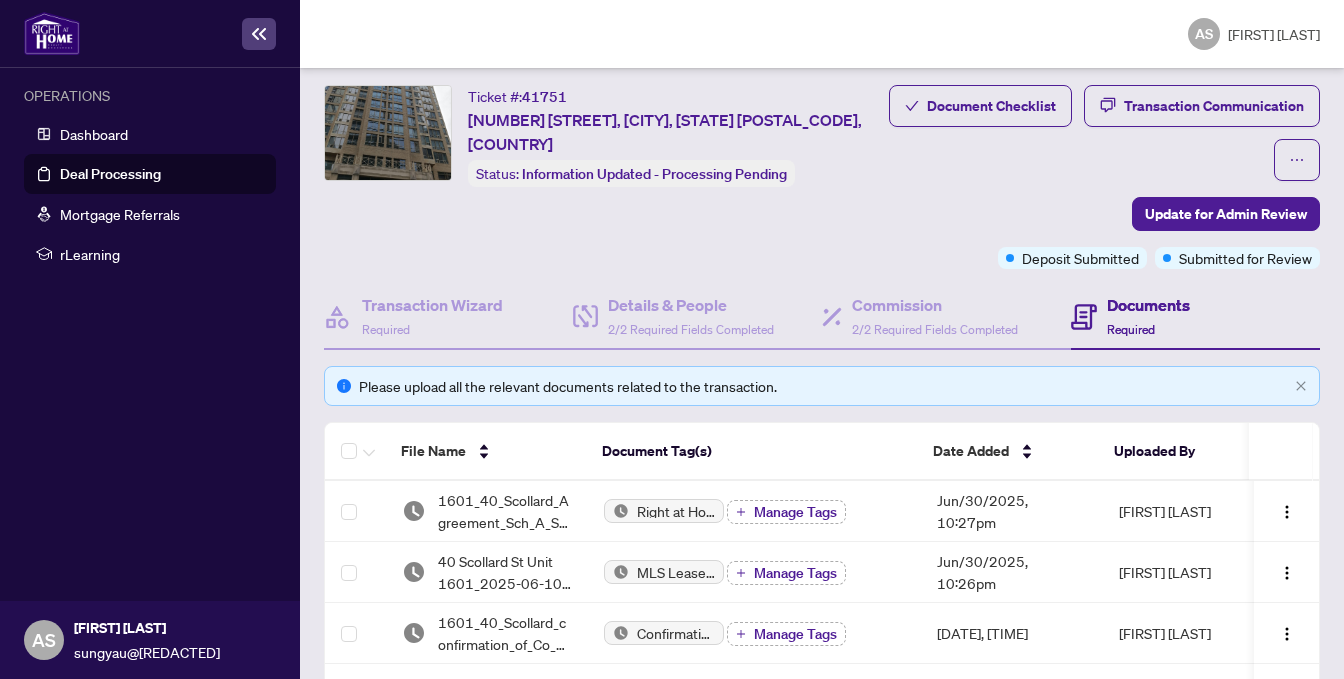 scroll, scrollTop: 0, scrollLeft: 0, axis: both 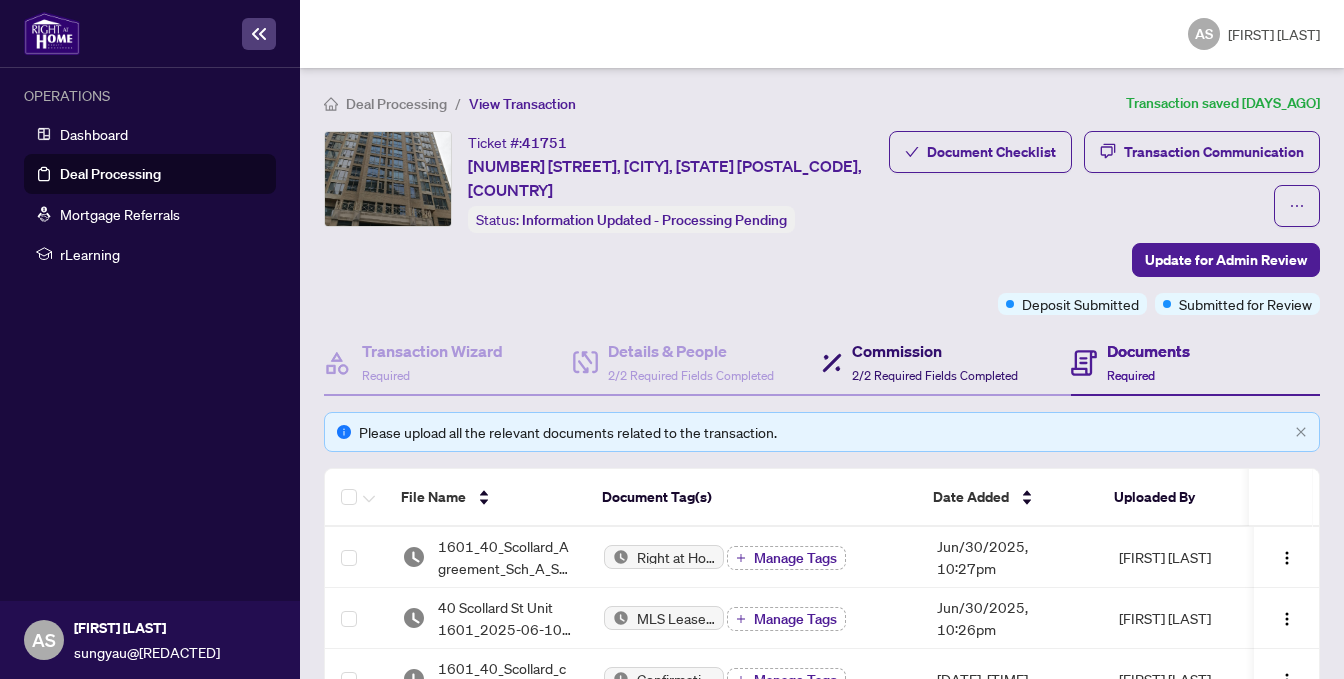 click on "Commission" at bounding box center [935, 351] 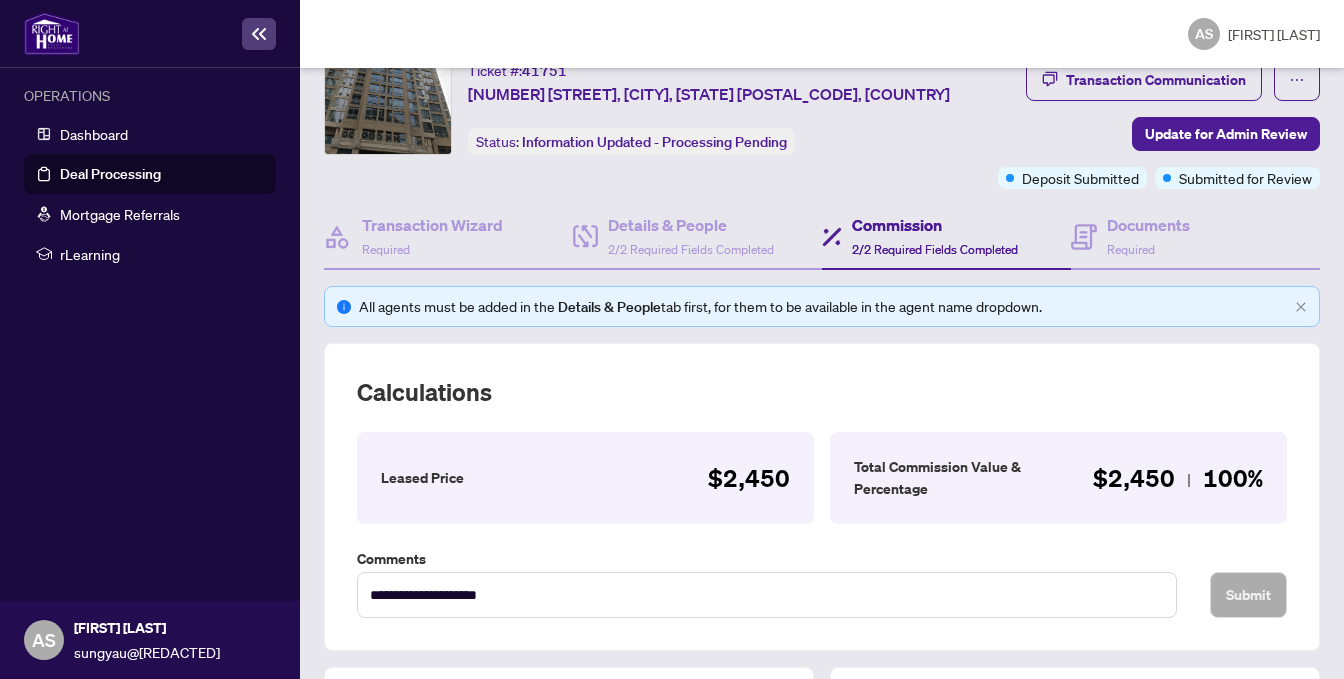 scroll, scrollTop: 0, scrollLeft: 0, axis: both 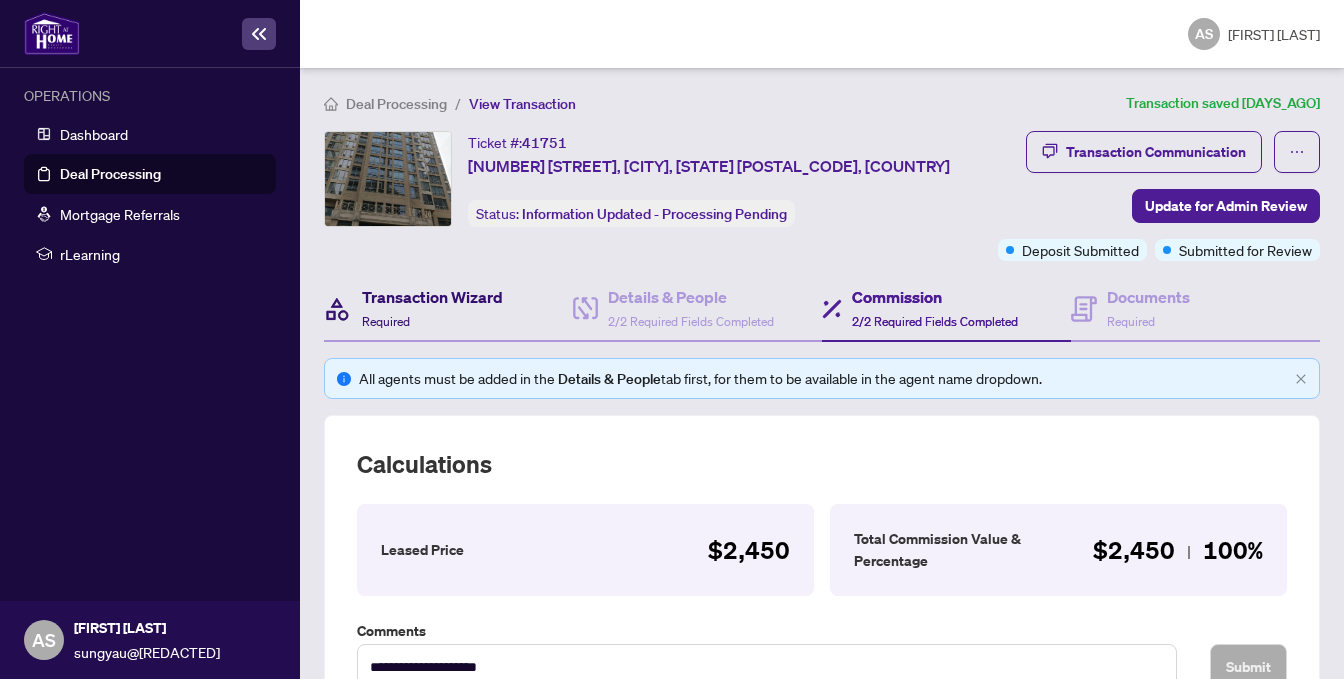 click on "Transaction Wizard" at bounding box center (432, 297) 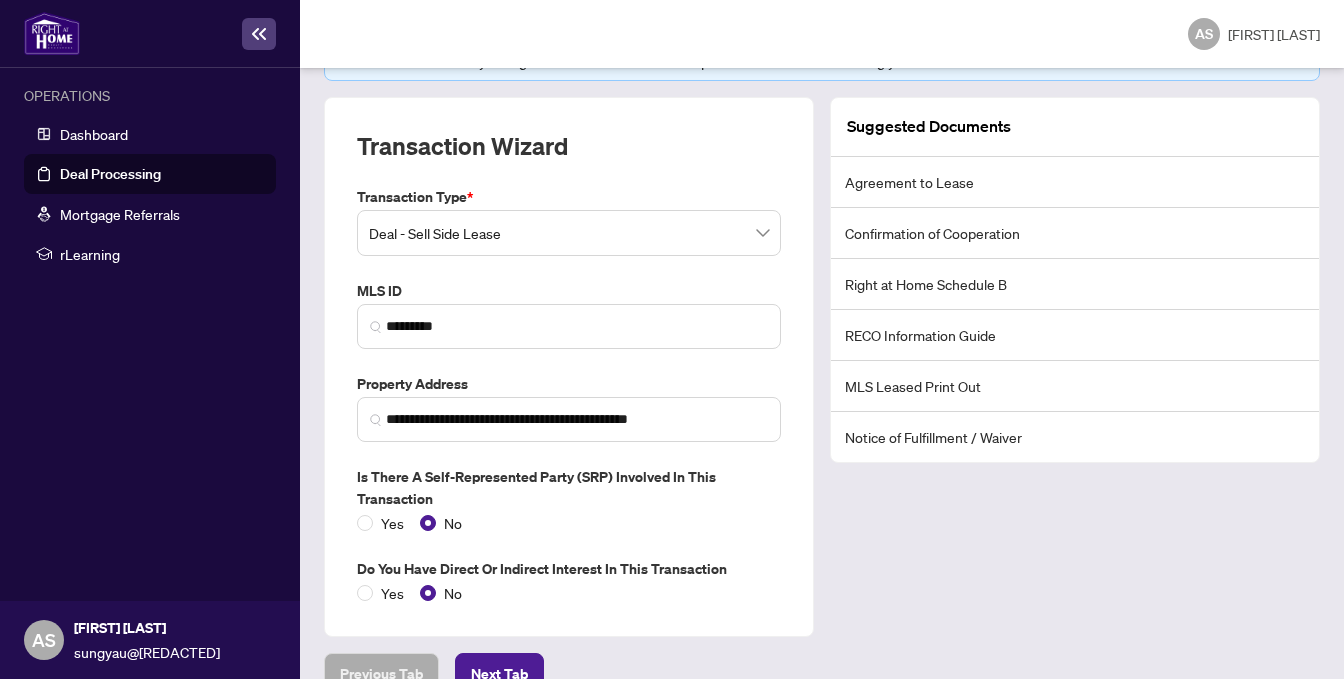 scroll, scrollTop: 352, scrollLeft: 0, axis: vertical 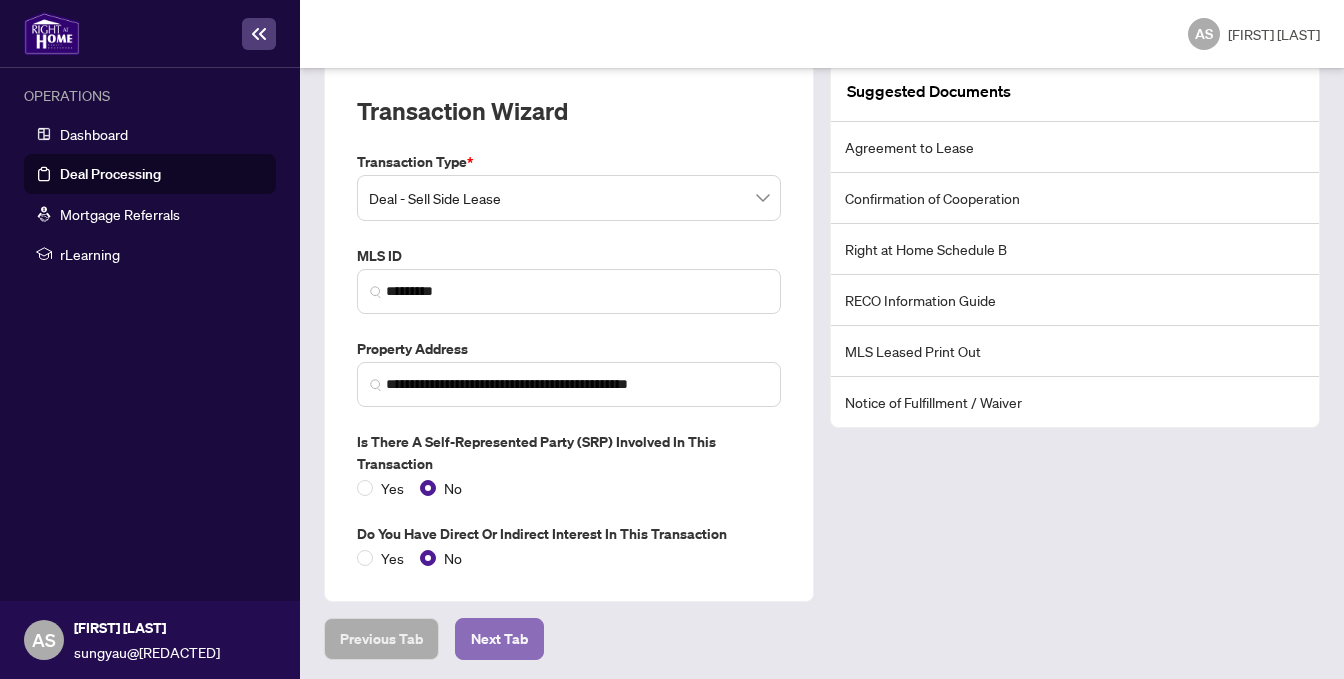 click on "Next Tab" at bounding box center [381, 639] 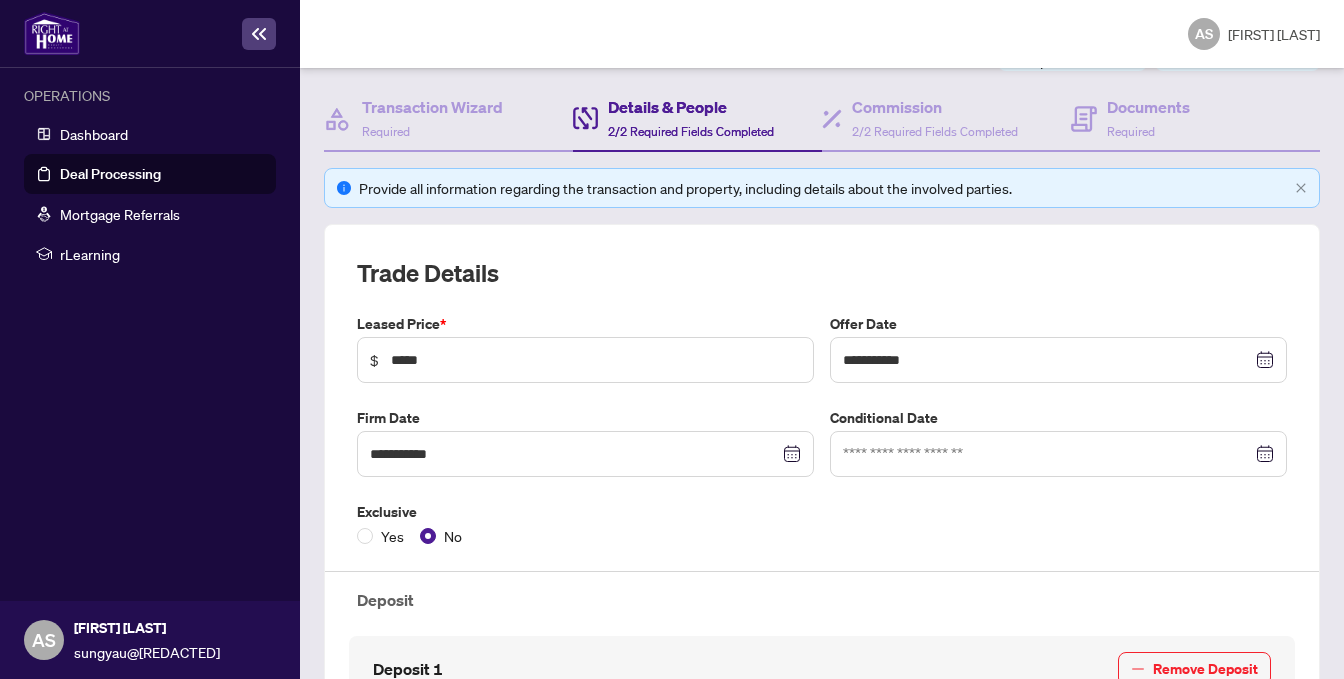 scroll, scrollTop: 159, scrollLeft: 0, axis: vertical 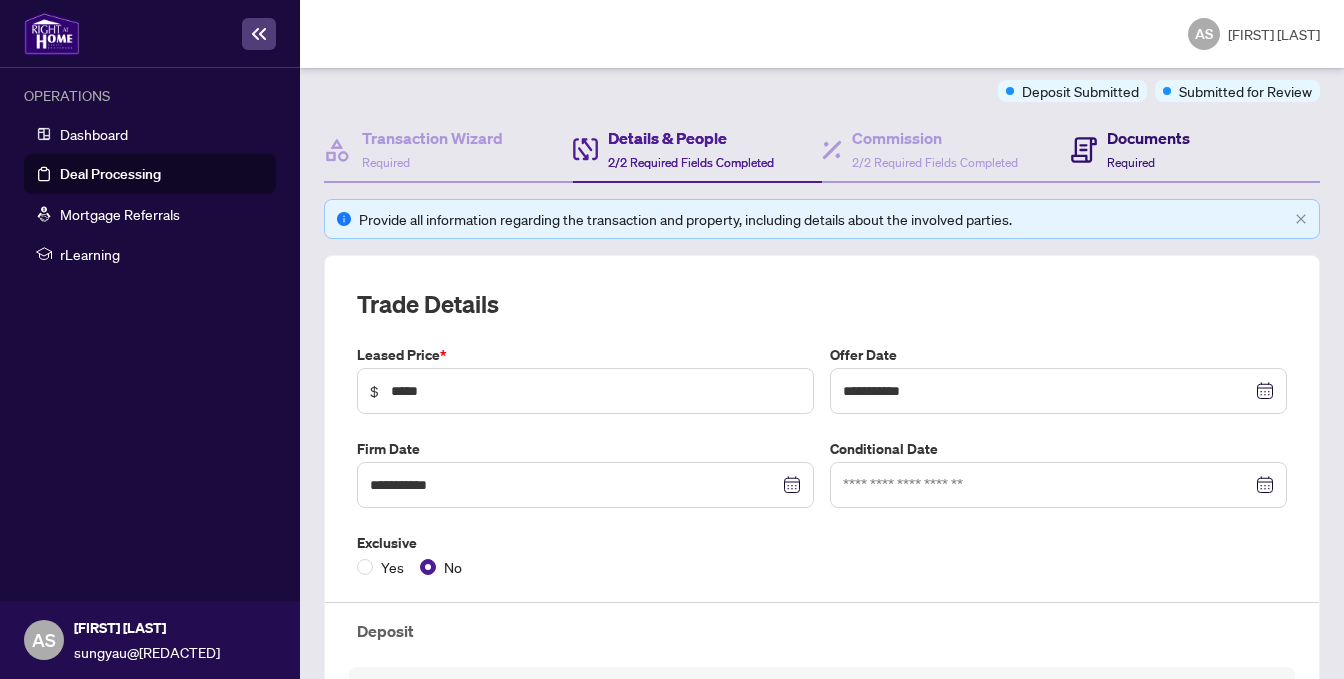 click on "Documents" at bounding box center (1148, 138) 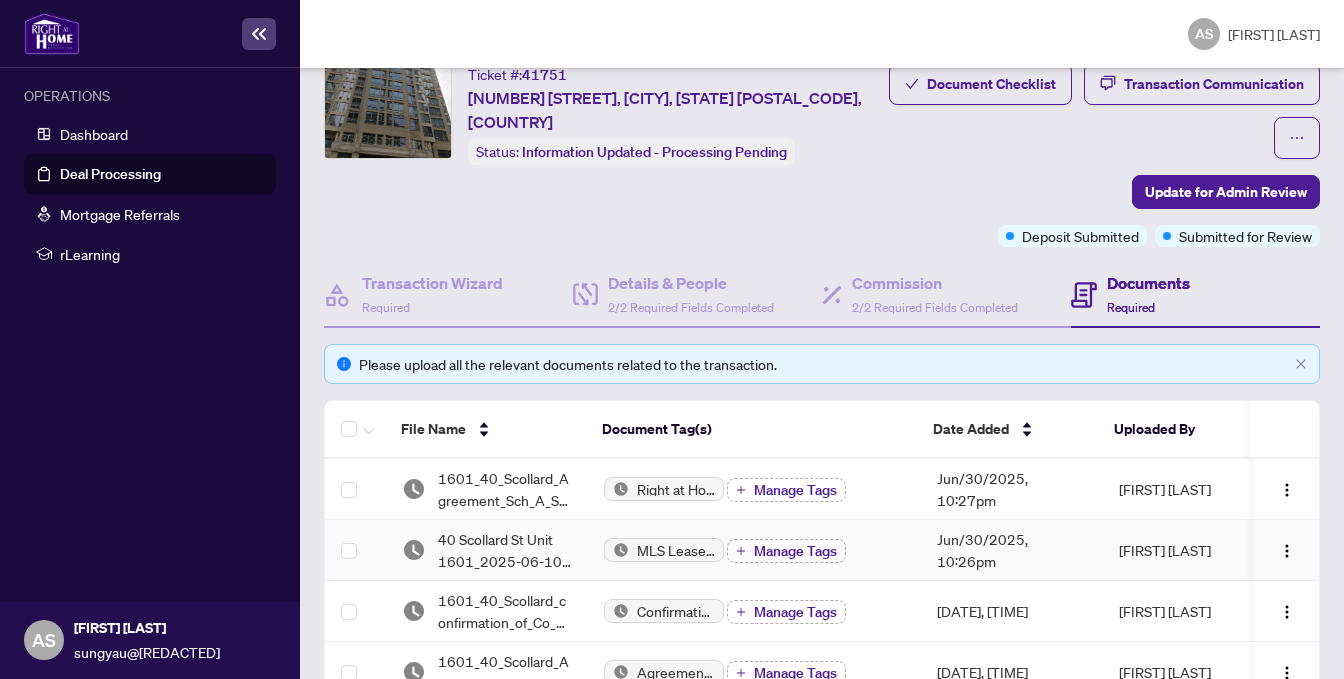 scroll, scrollTop: 0, scrollLeft: 0, axis: both 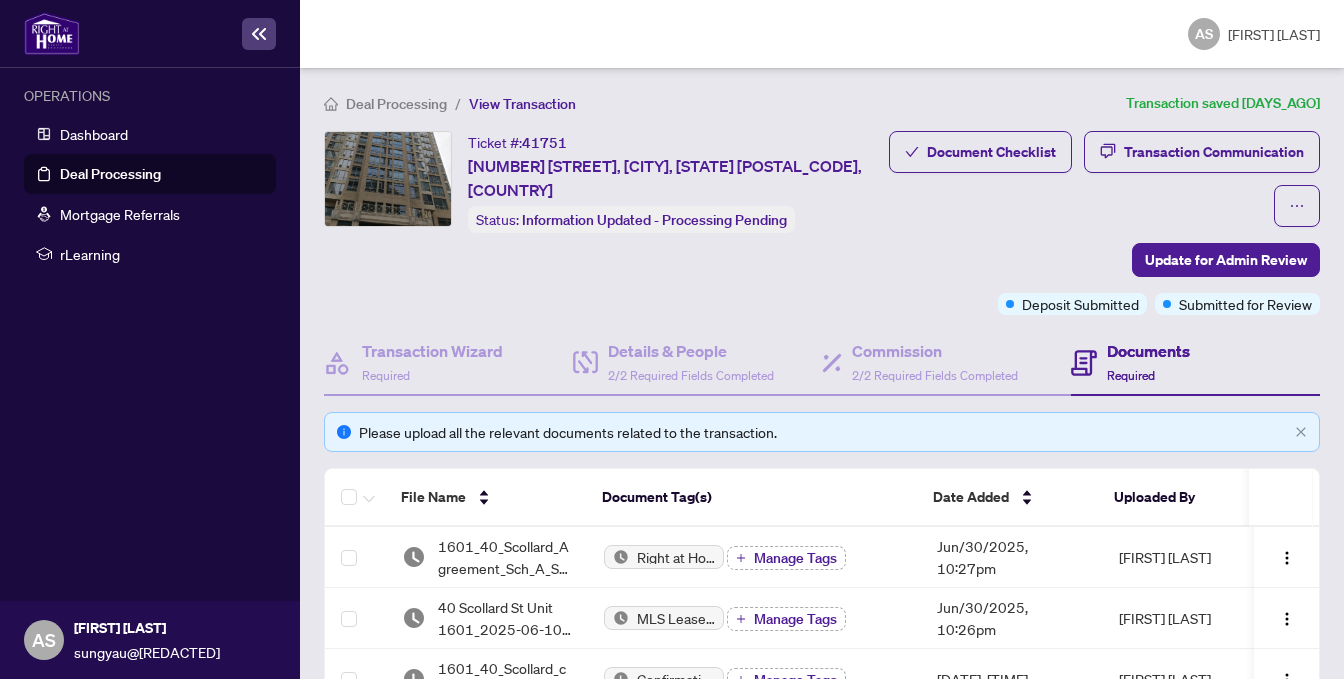 click on "Ticket #: 41751 1601-40 Scollard St, Toronto, Ontario M5R 3S1, Canada Status: Information Updated - Processing Pending Update for Admin Review" at bounding box center [601, 223] 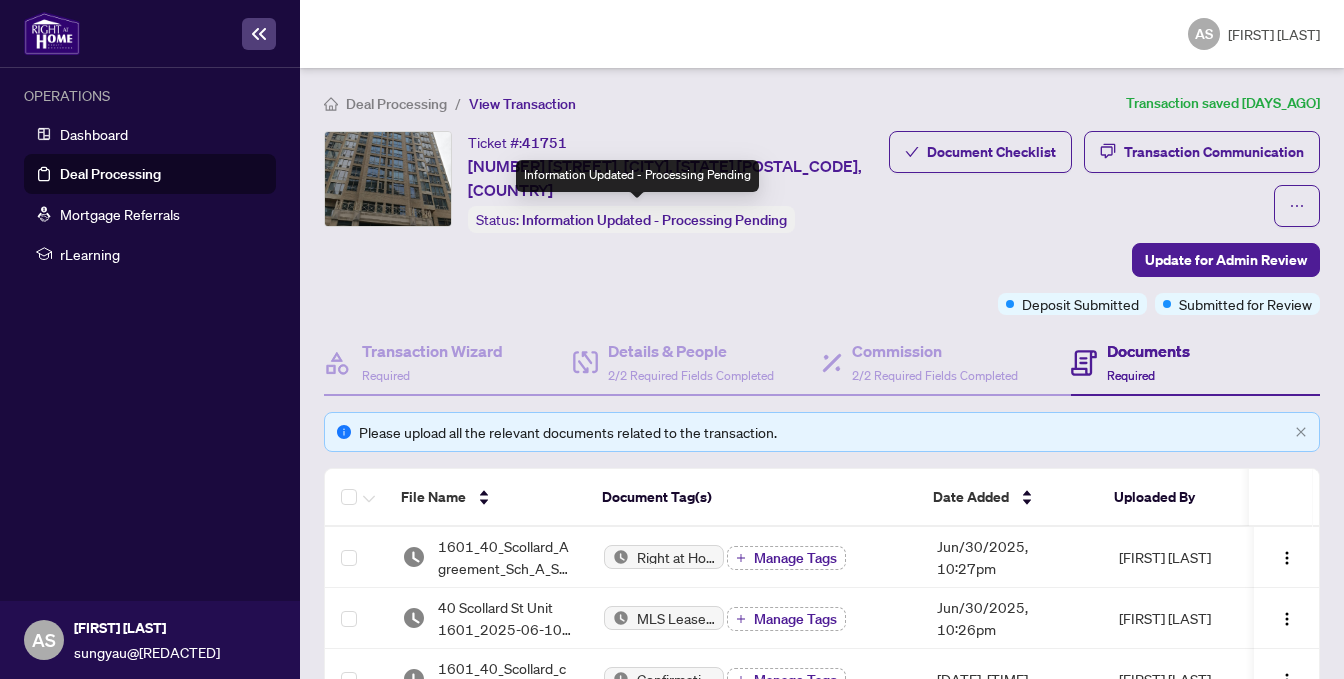 click on "Information Updated - Processing Pending" at bounding box center [654, 220] 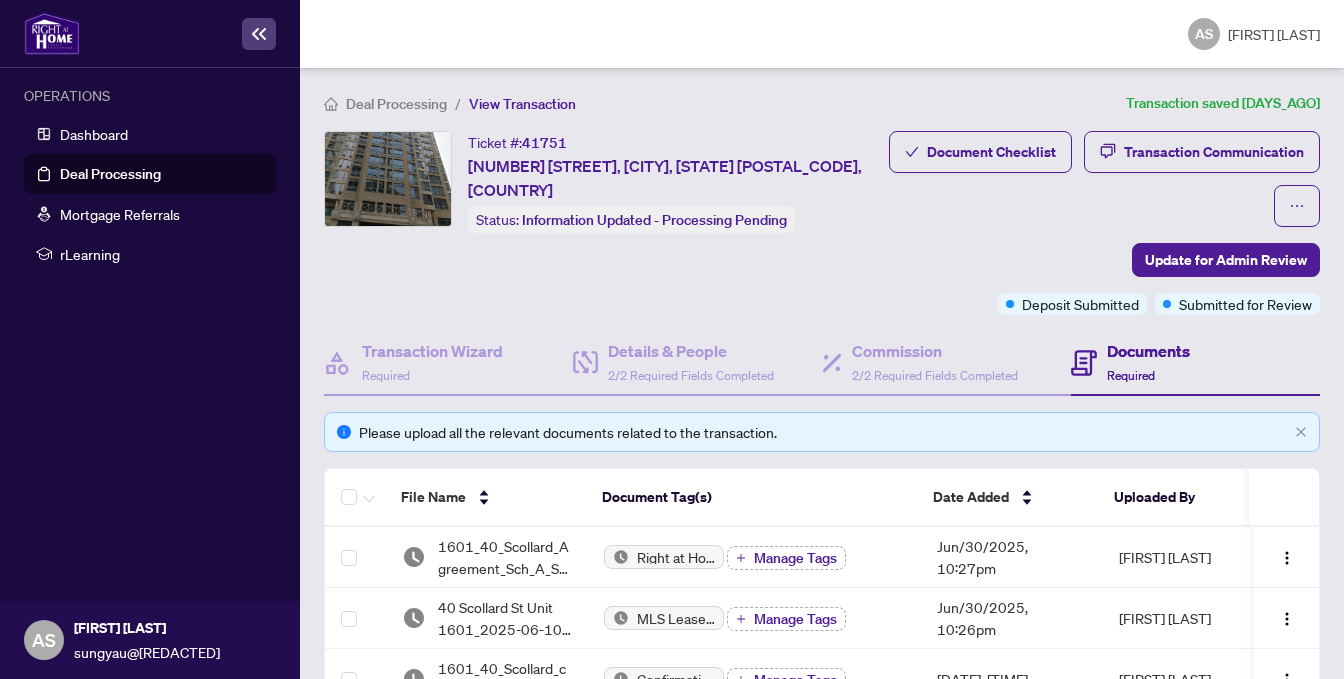 click on "Ticket #: 41751 1601-40 Scollard St, Toronto, Ontario M5R 3S1, Canada Status: Information Updated - Processing Pending Update for Admin Review" at bounding box center (601, 223) 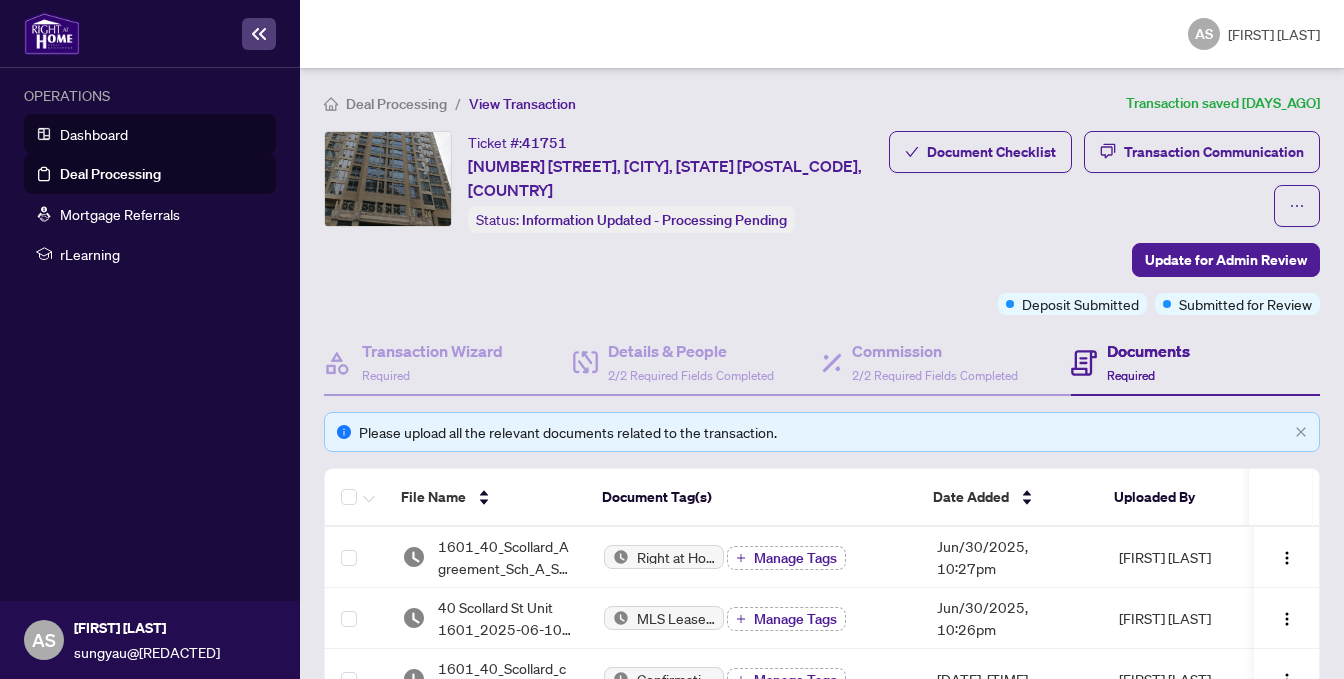 click on "Dashboard" at bounding box center [94, 134] 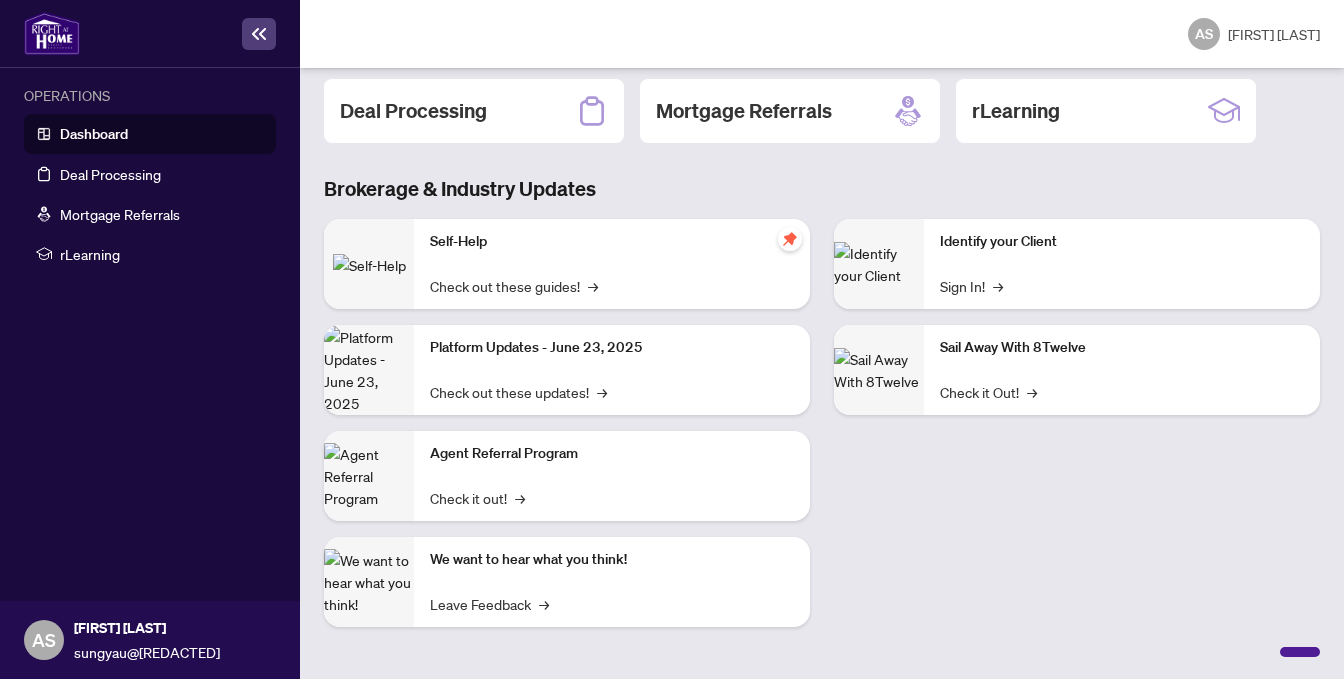 scroll, scrollTop: 108, scrollLeft: 0, axis: vertical 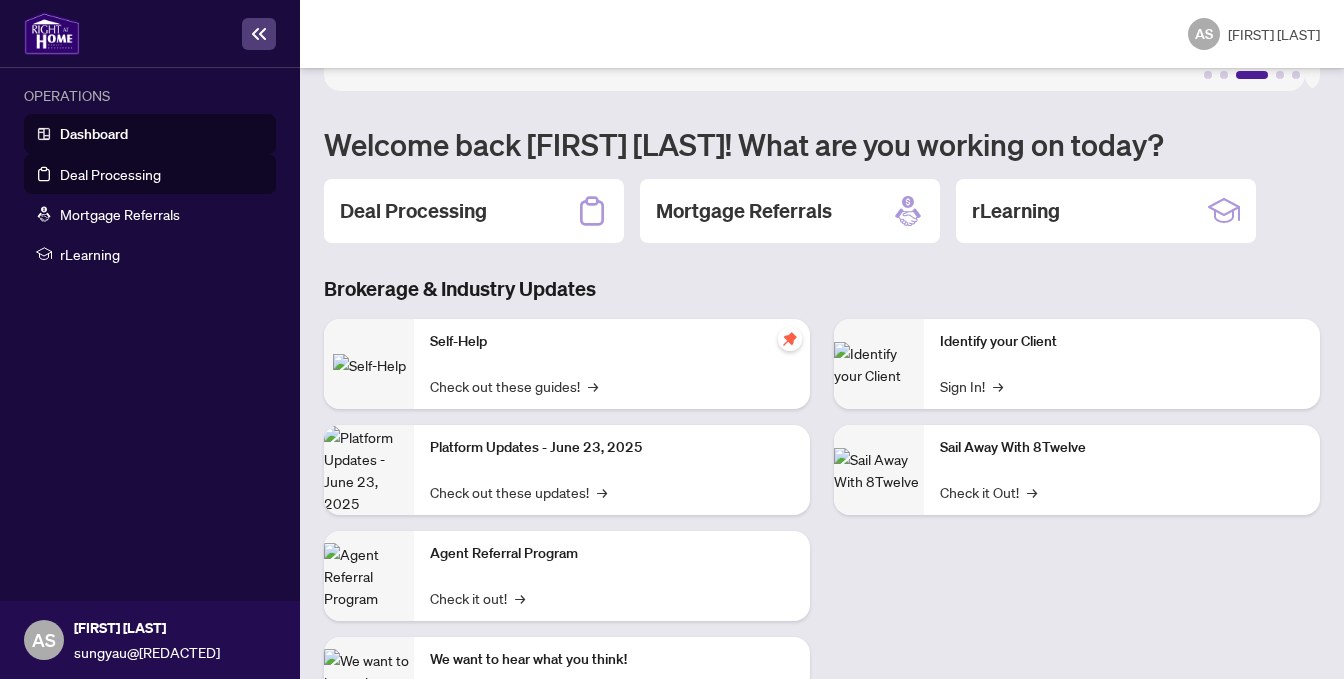 click on "Deal Processing" at bounding box center (110, 174) 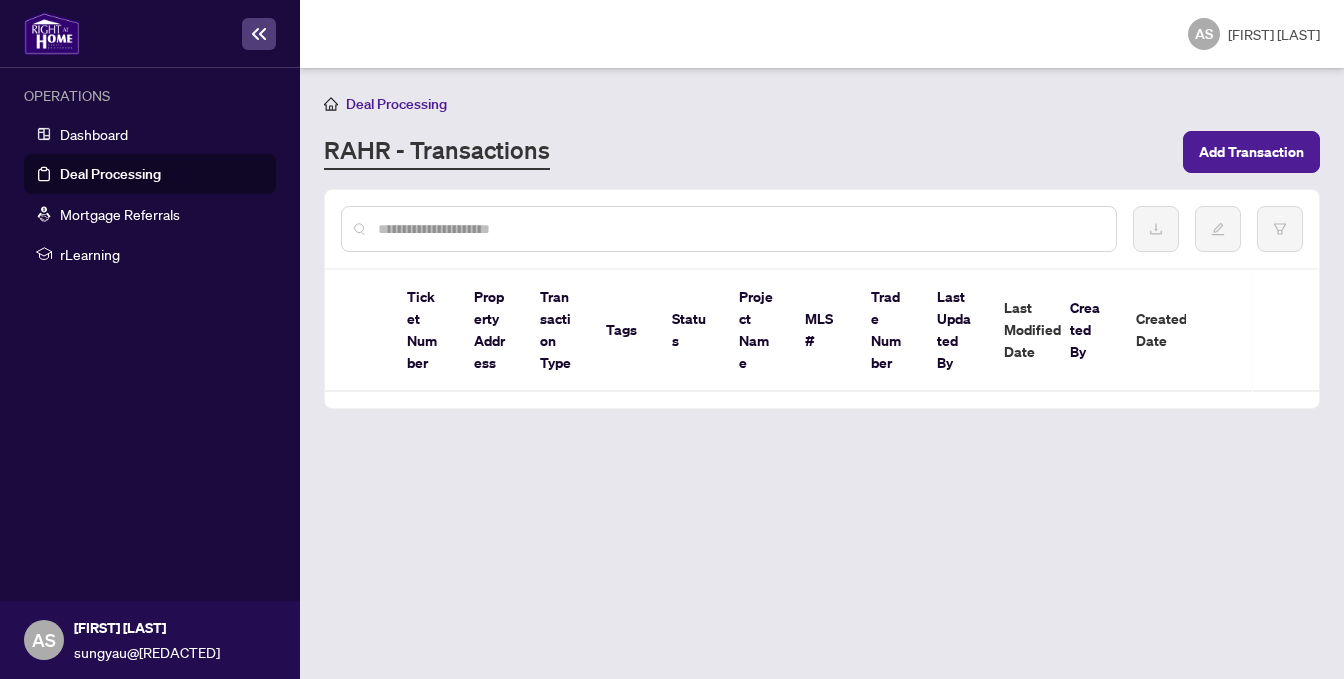 scroll, scrollTop: 0, scrollLeft: 0, axis: both 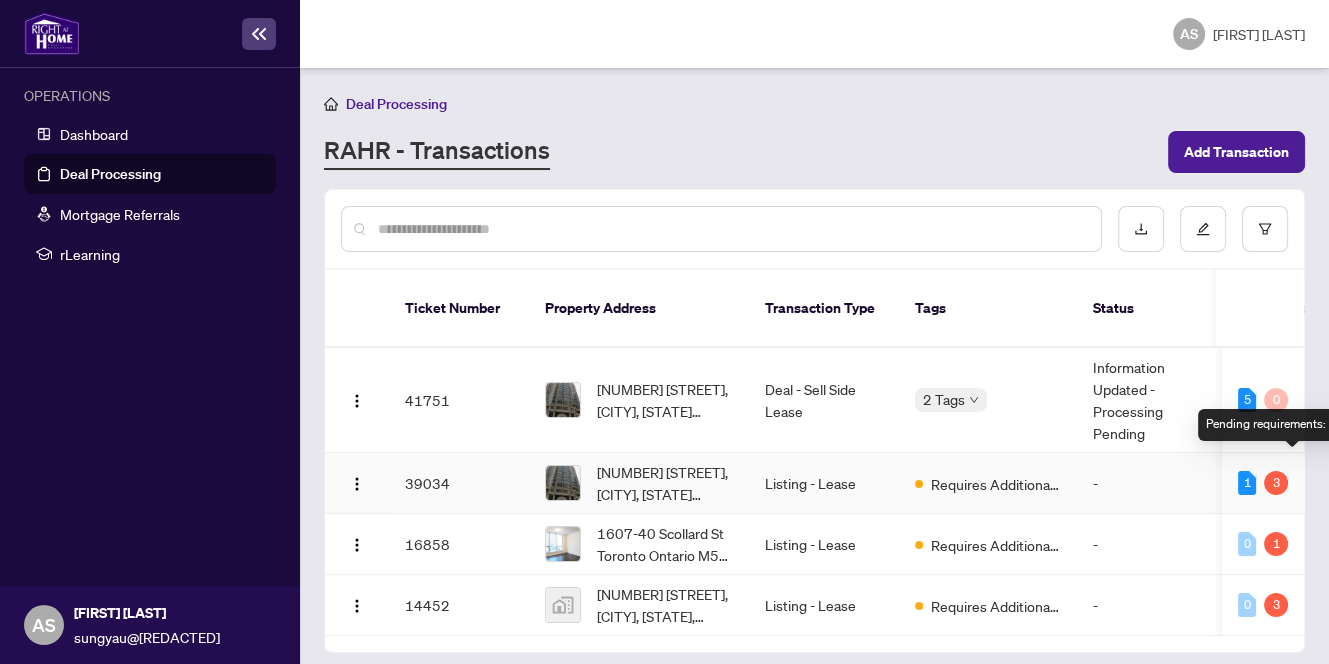 click on "3" at bounding box center [1276, 483] 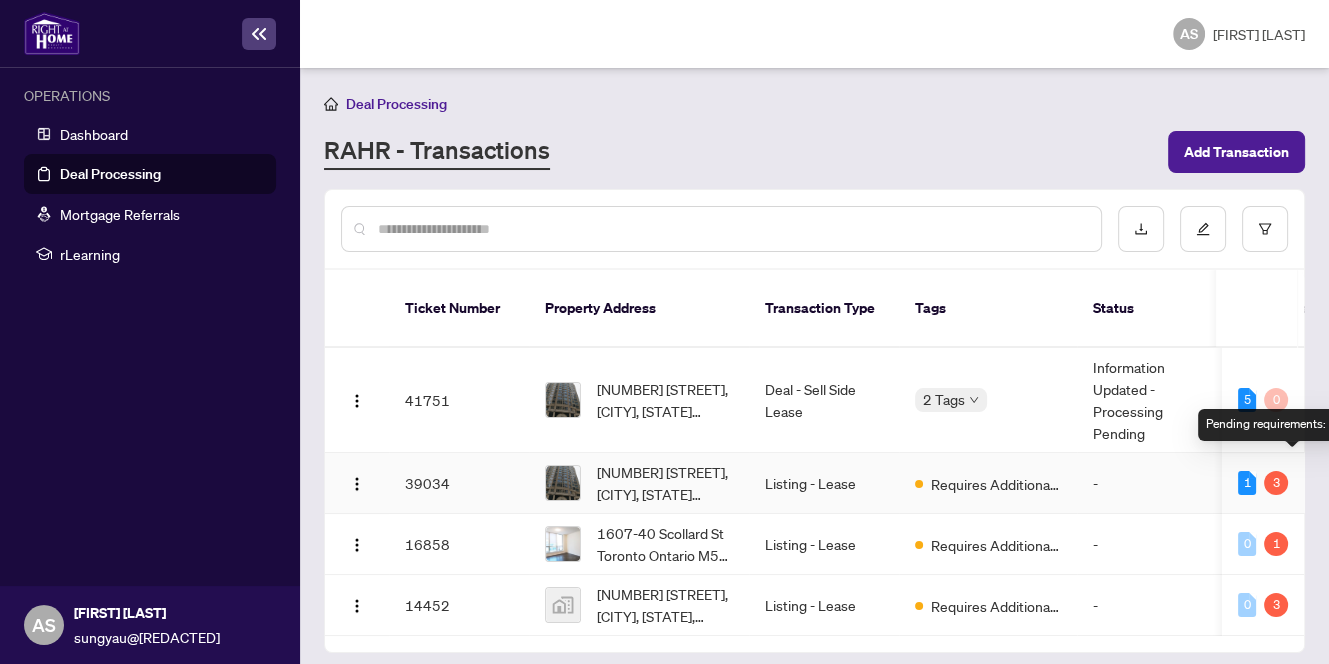 click on "3" at bounding box center (1276, 483) 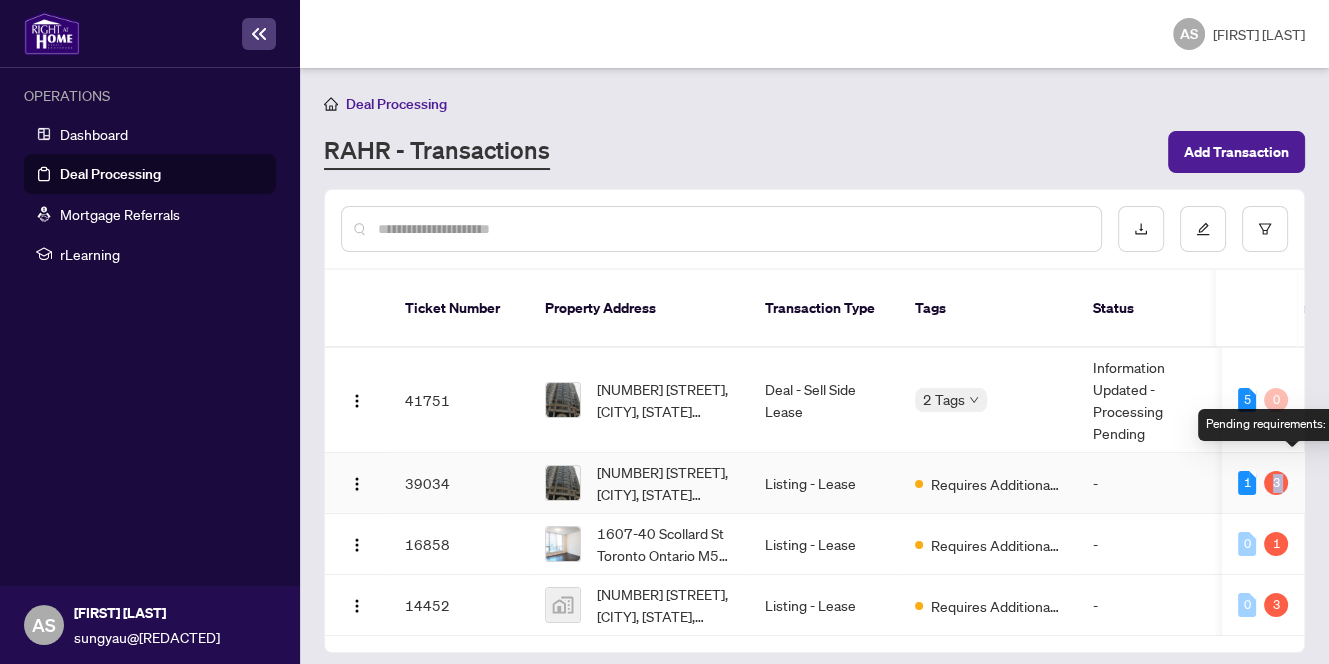 click on "3" at bounding box center [1276, 483] 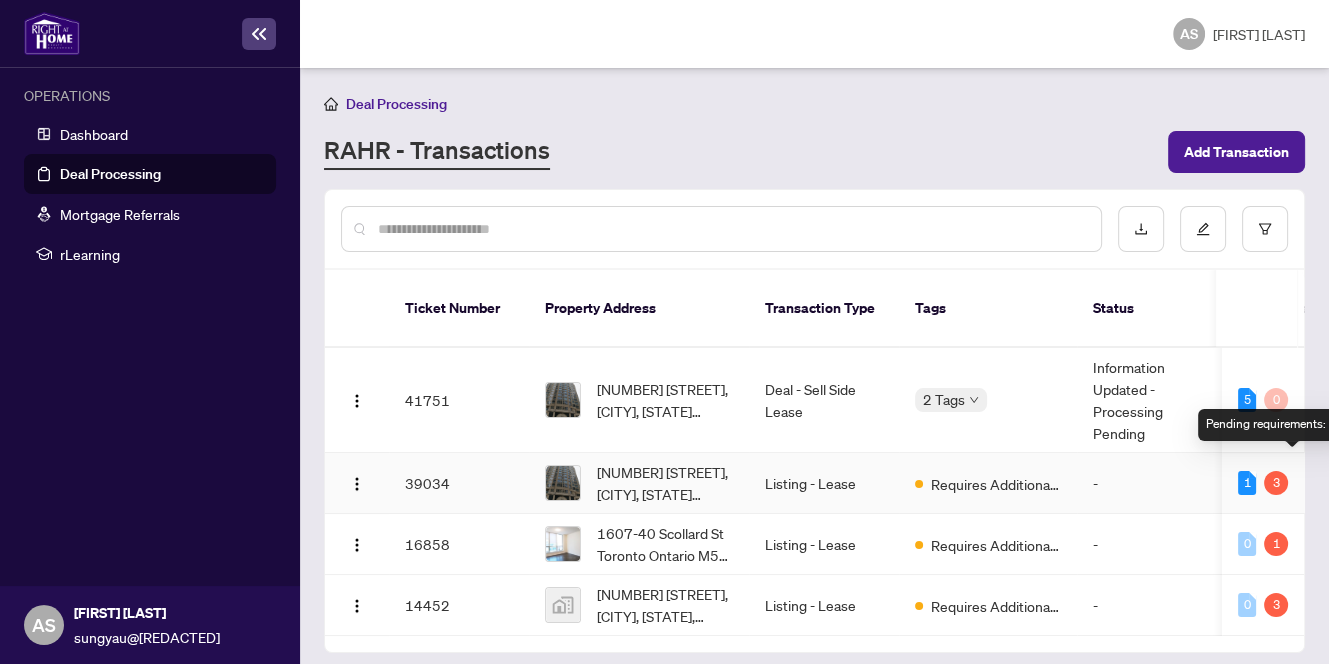 click on "3" at bounding box center [1276, 483] 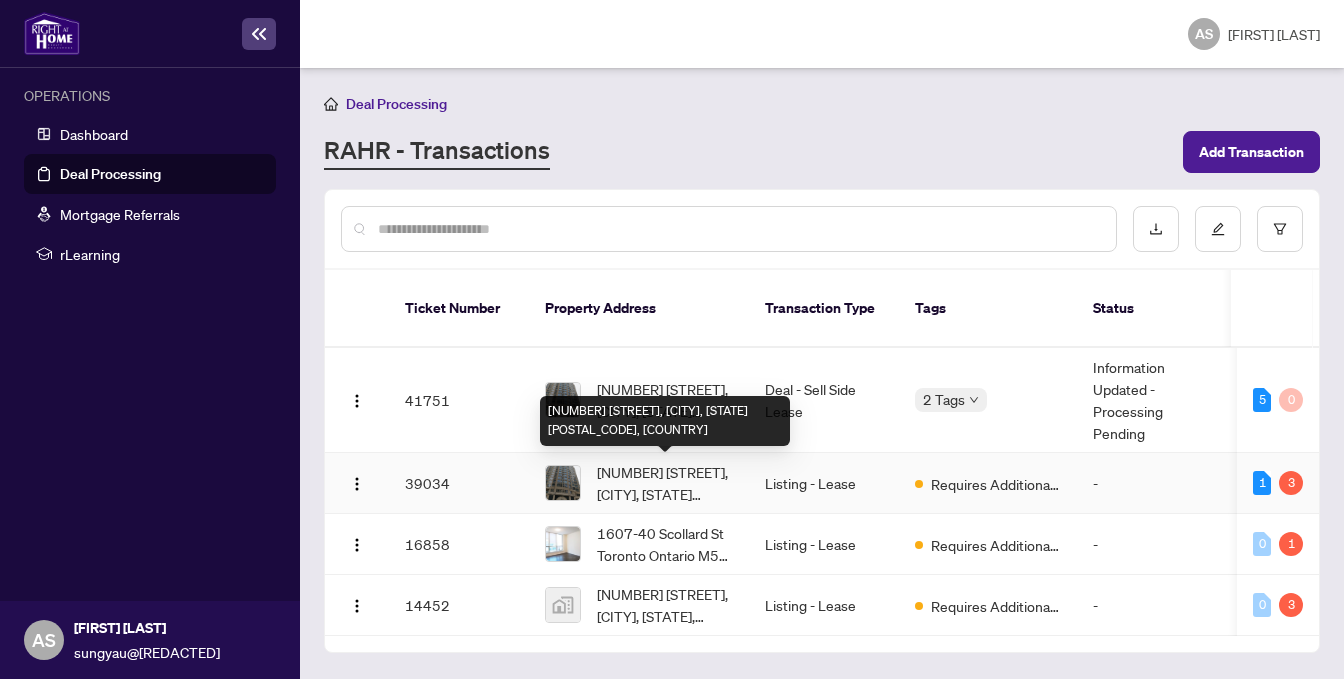 click on "[NUMBER] [STREET], [CITY], [STATE] [POSTAL_CODE], [COUNTRY]" at bounding box center [665, 483] 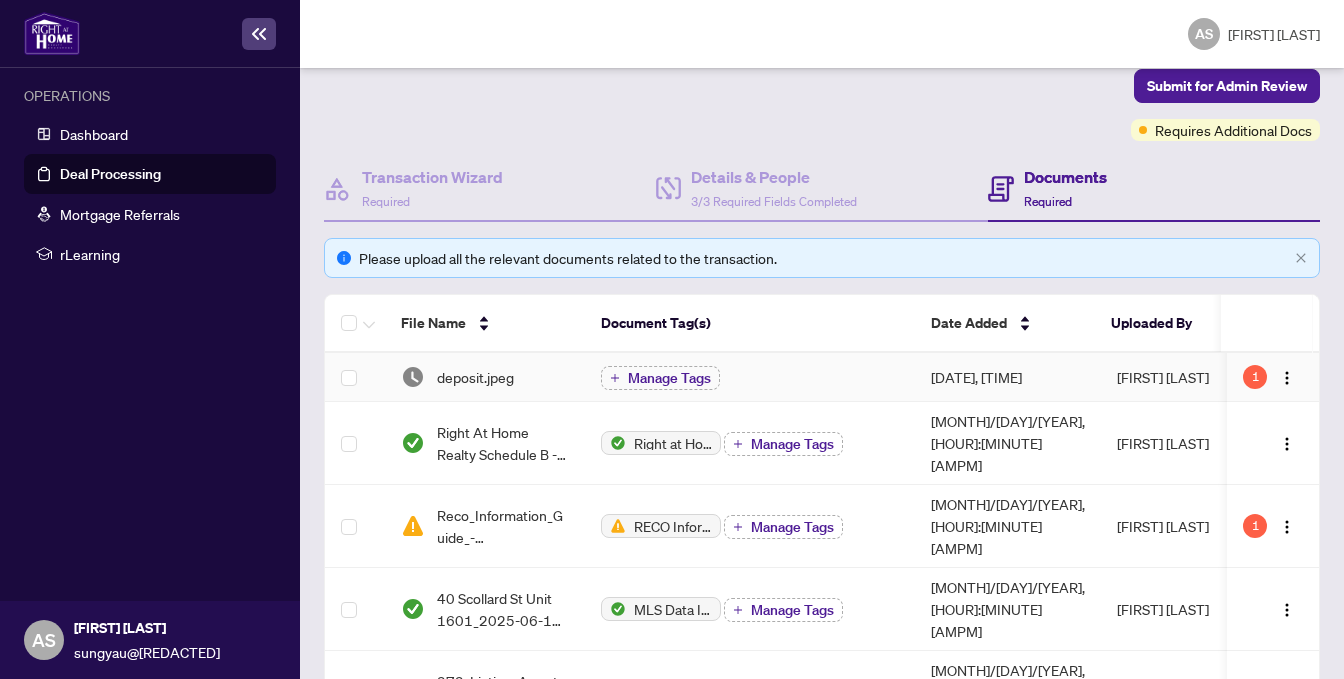 scroll, scrollTop: 200, scrollLeft: 0, axis: vertical 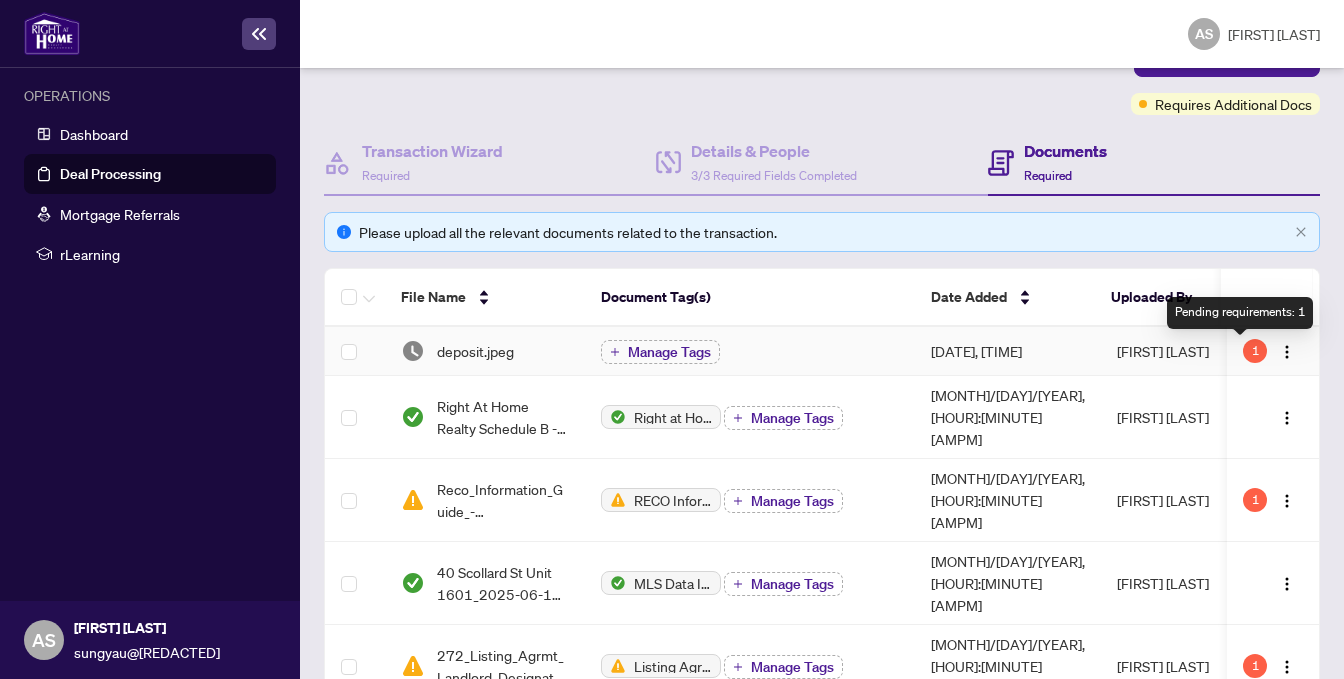 click on "1" at bounding box center (1255, 351) 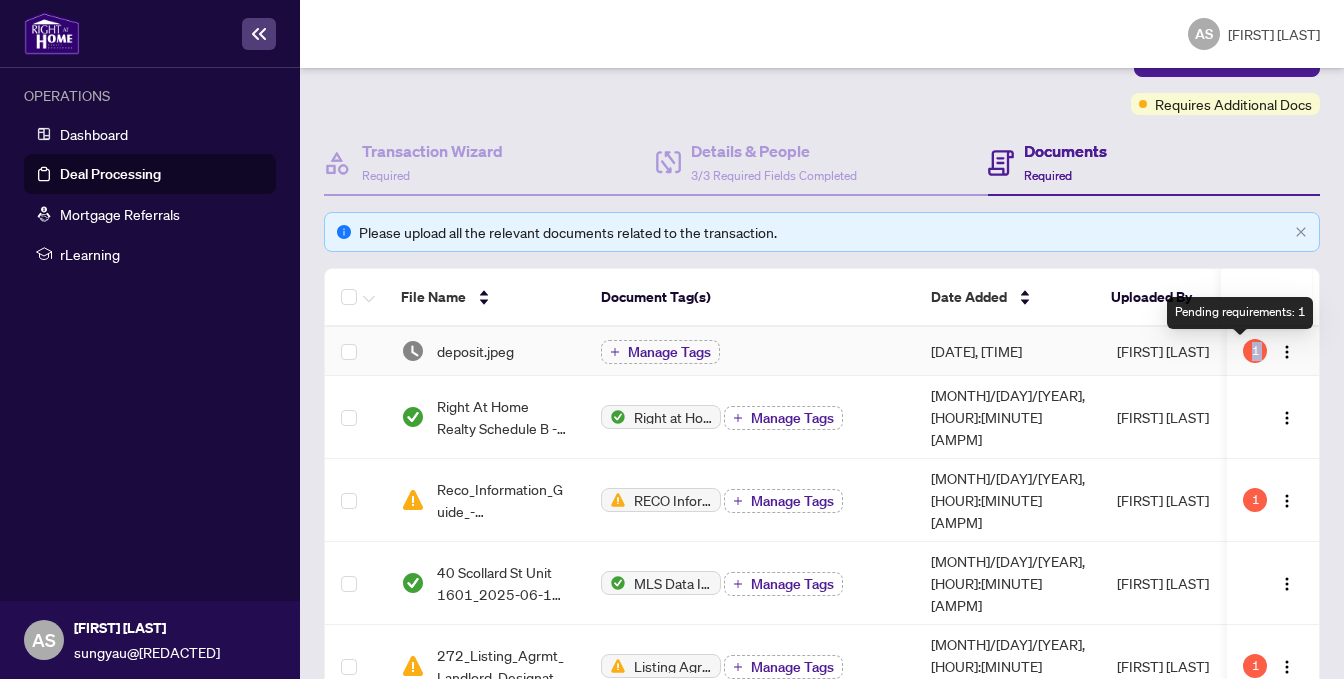 click on "1" at bounding box center (1255, 351) 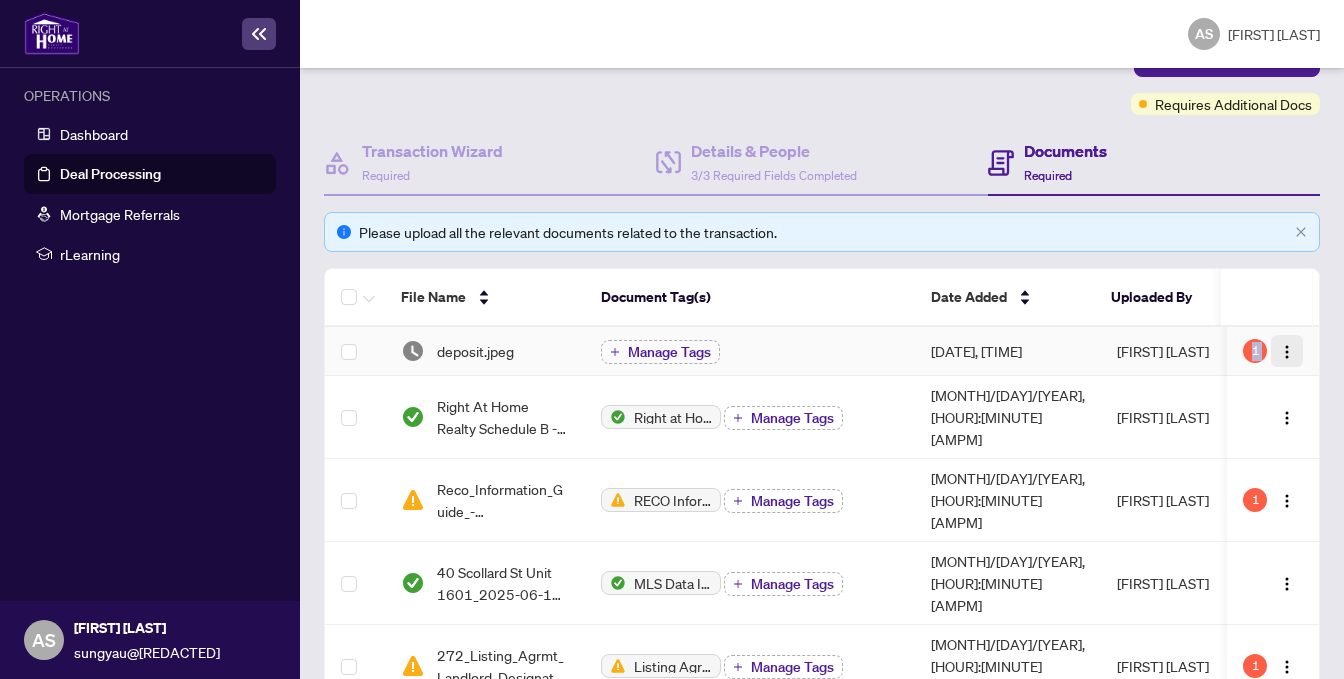 click at bounding box center [1287, 352] 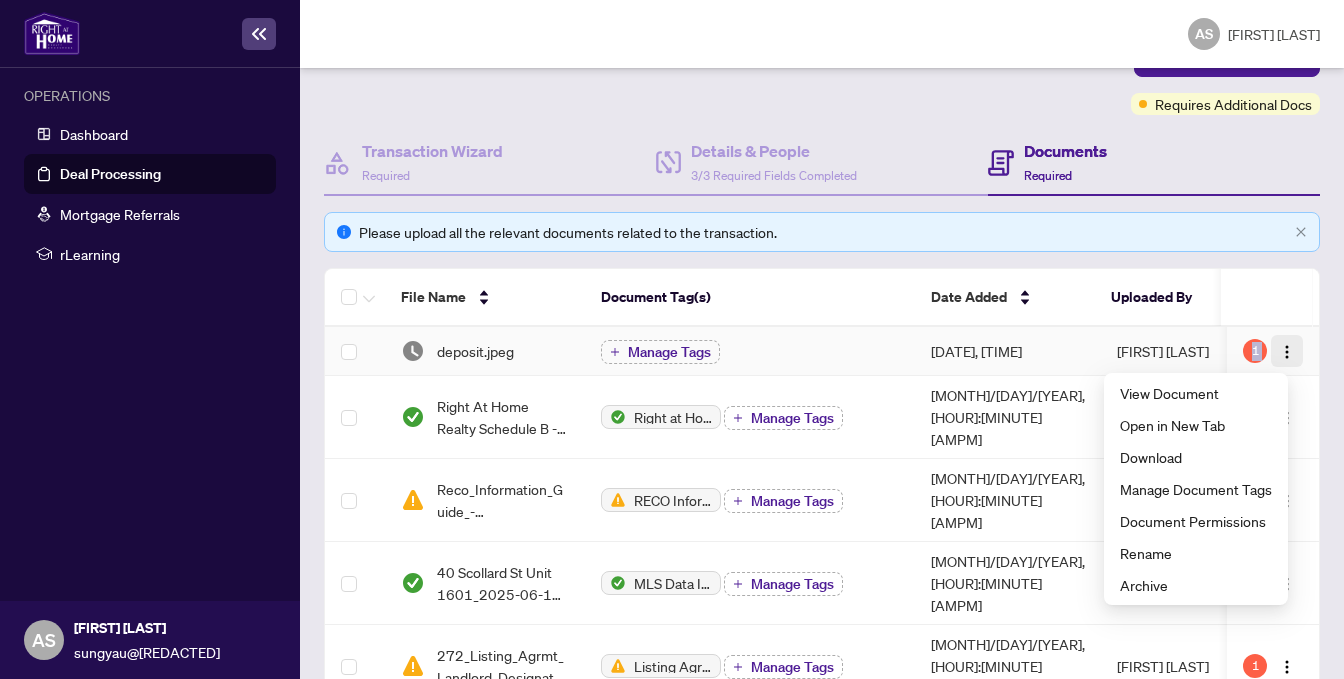 click at bounding box center (1287, 352) 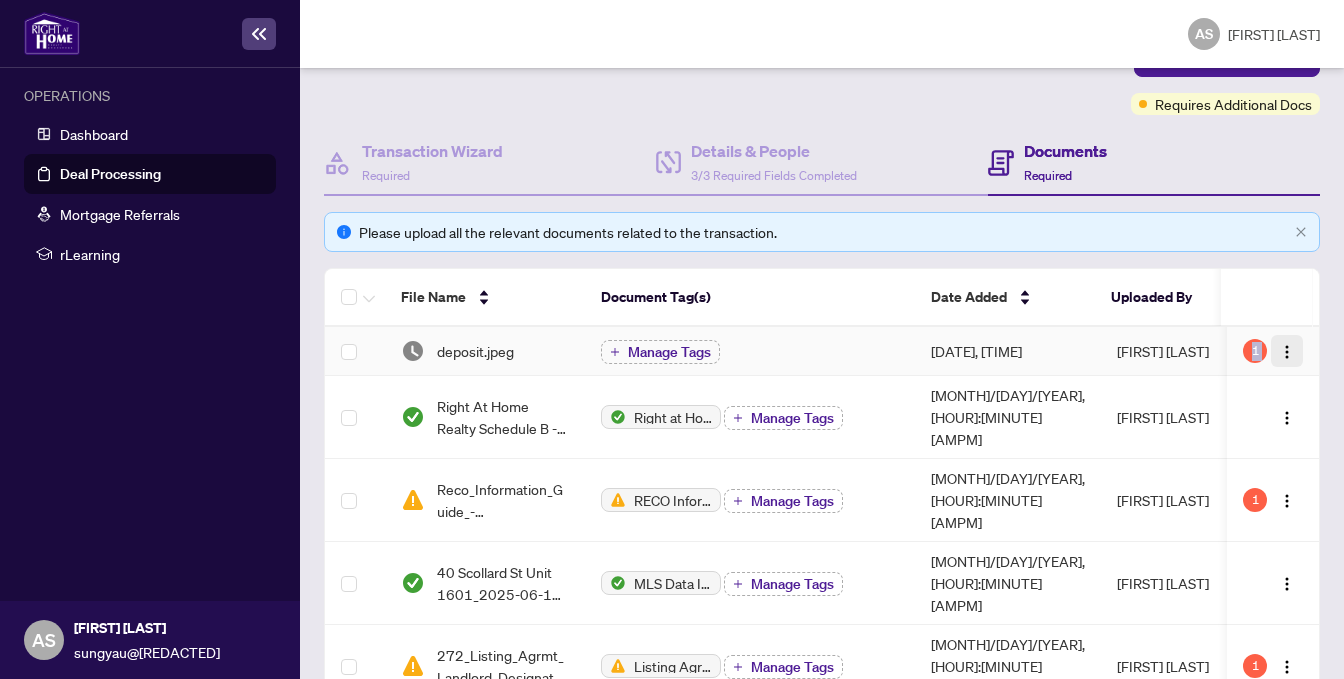 click at bounding box center (1287, 351) 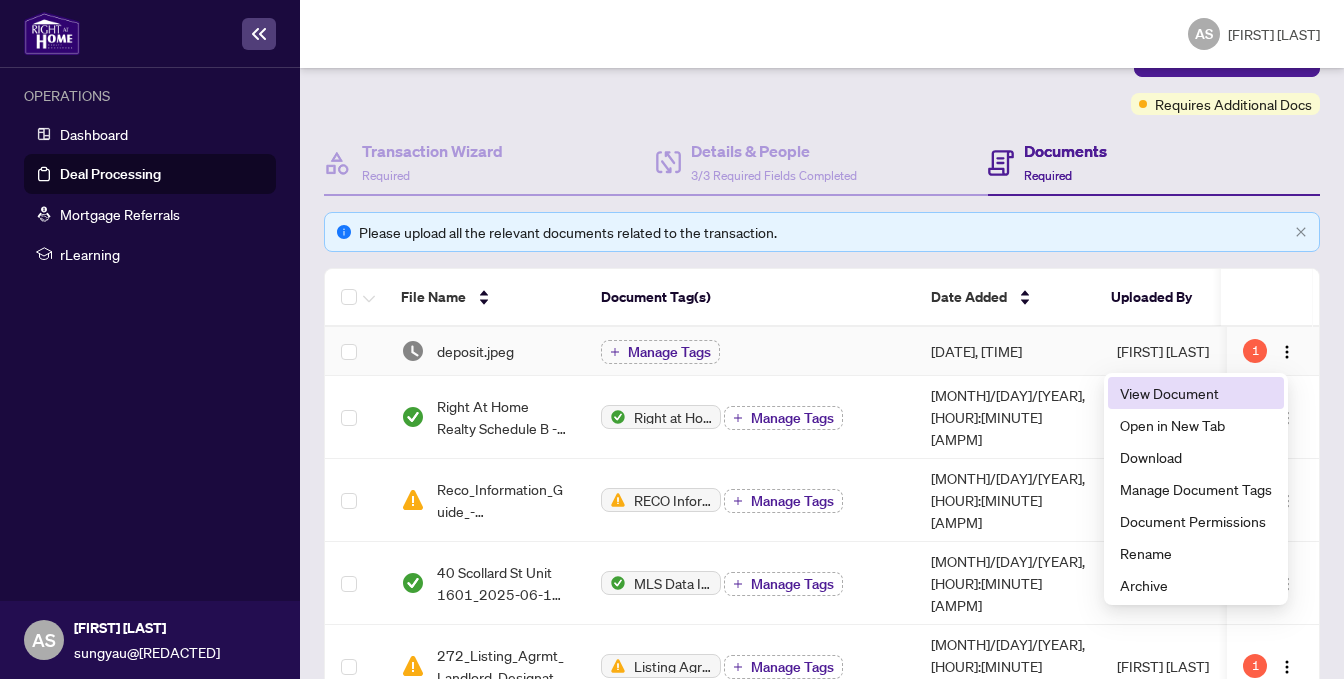 click on "View Document" at bounding box center (1196, 393) 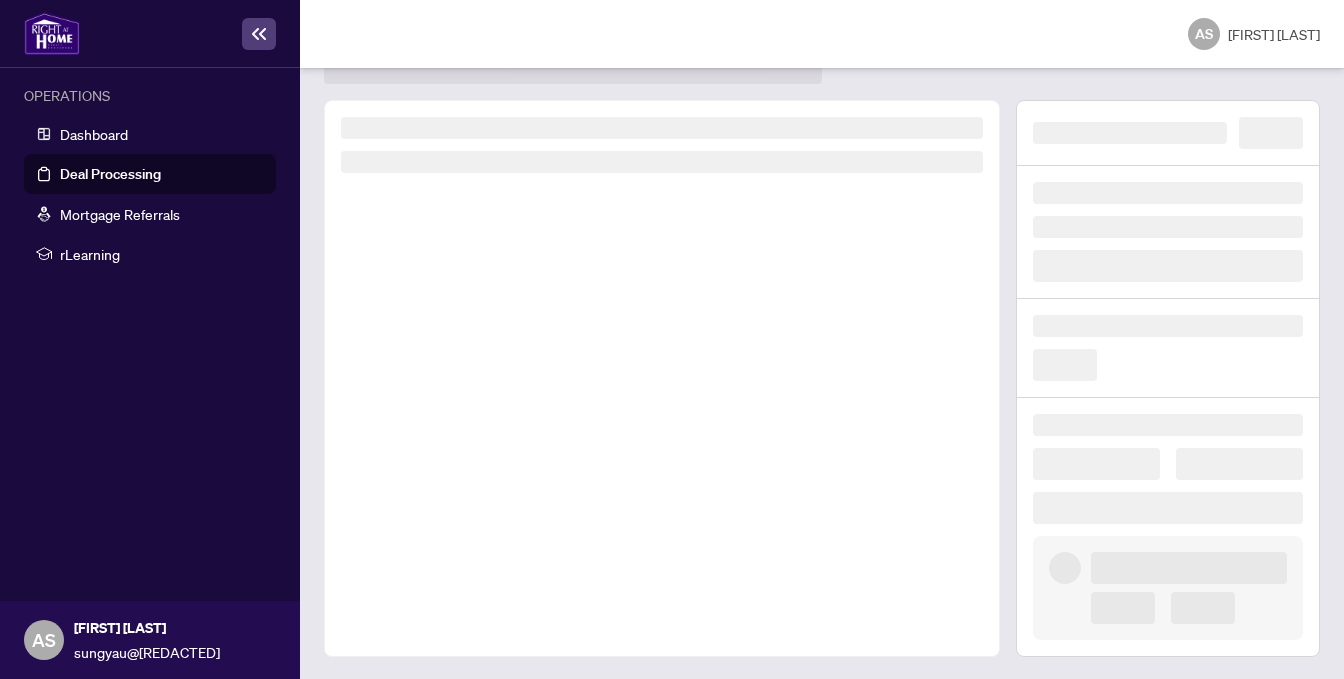 scroll, scrollTop: 0, scrollLeft: 0, axis: both 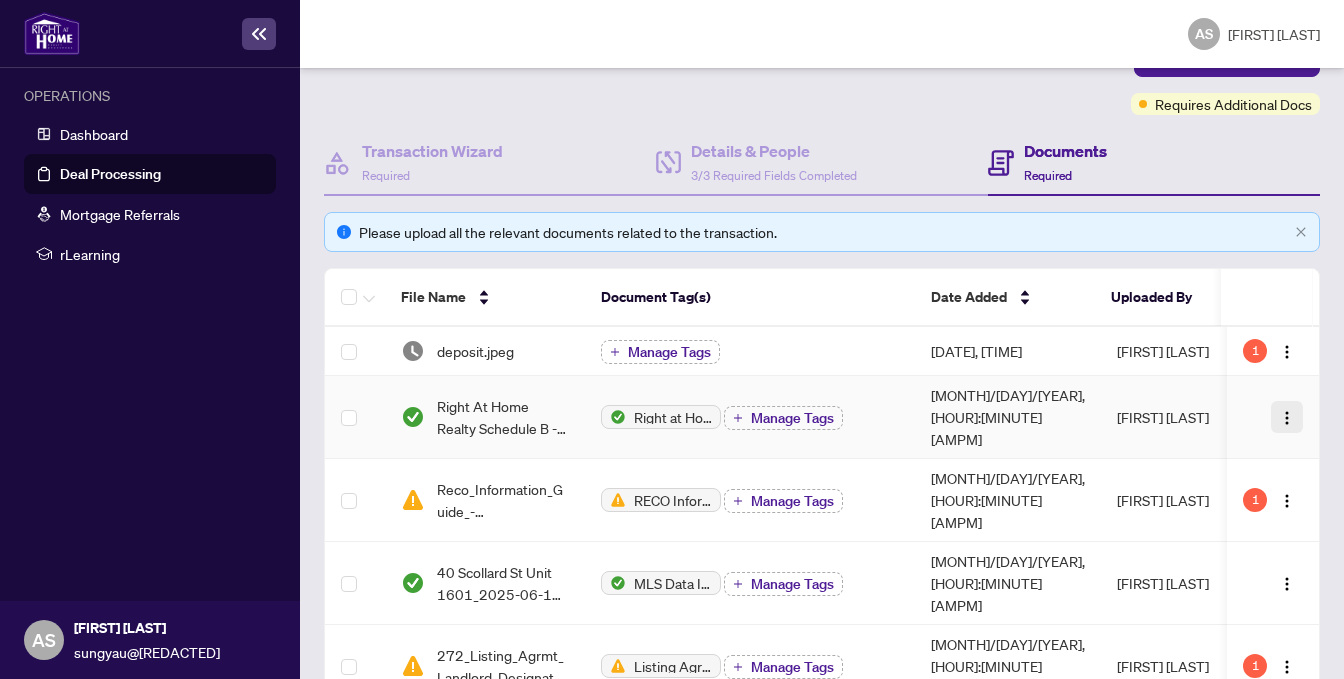click at bounding box center [1287, 418] 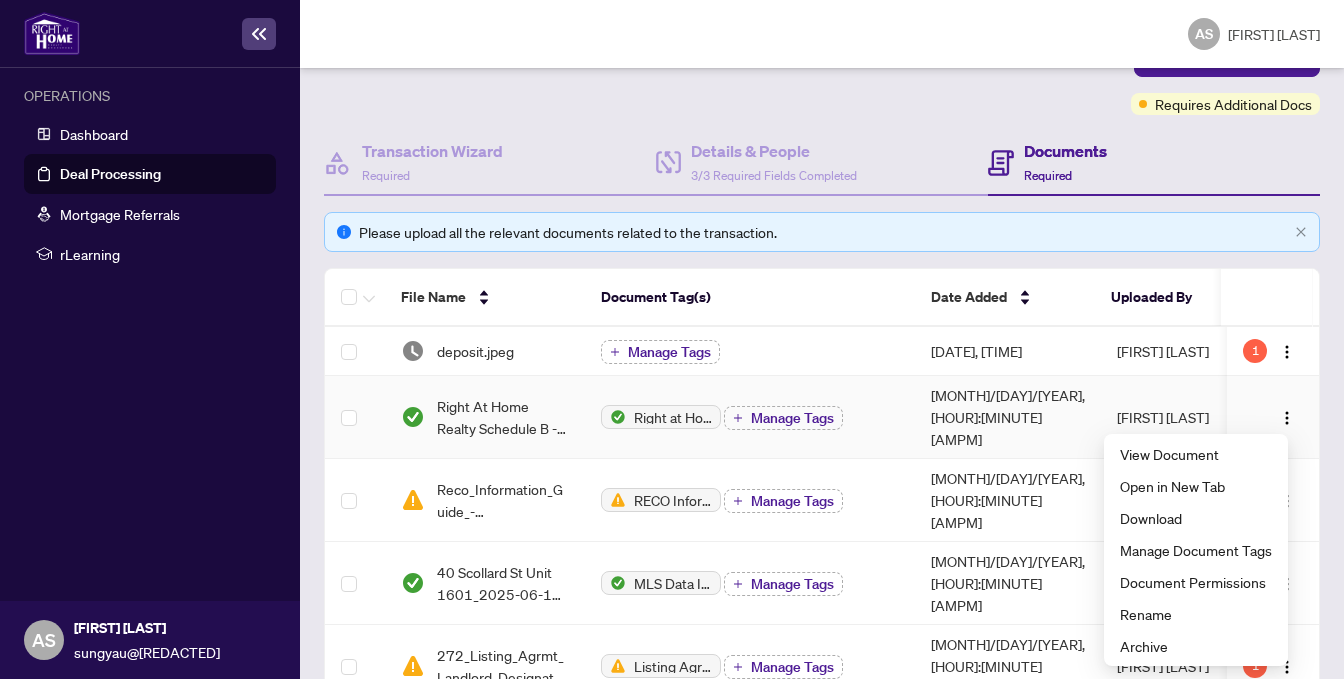 click on "Right at home Schedule B Manage Tags" at bounding box center [750, 417] 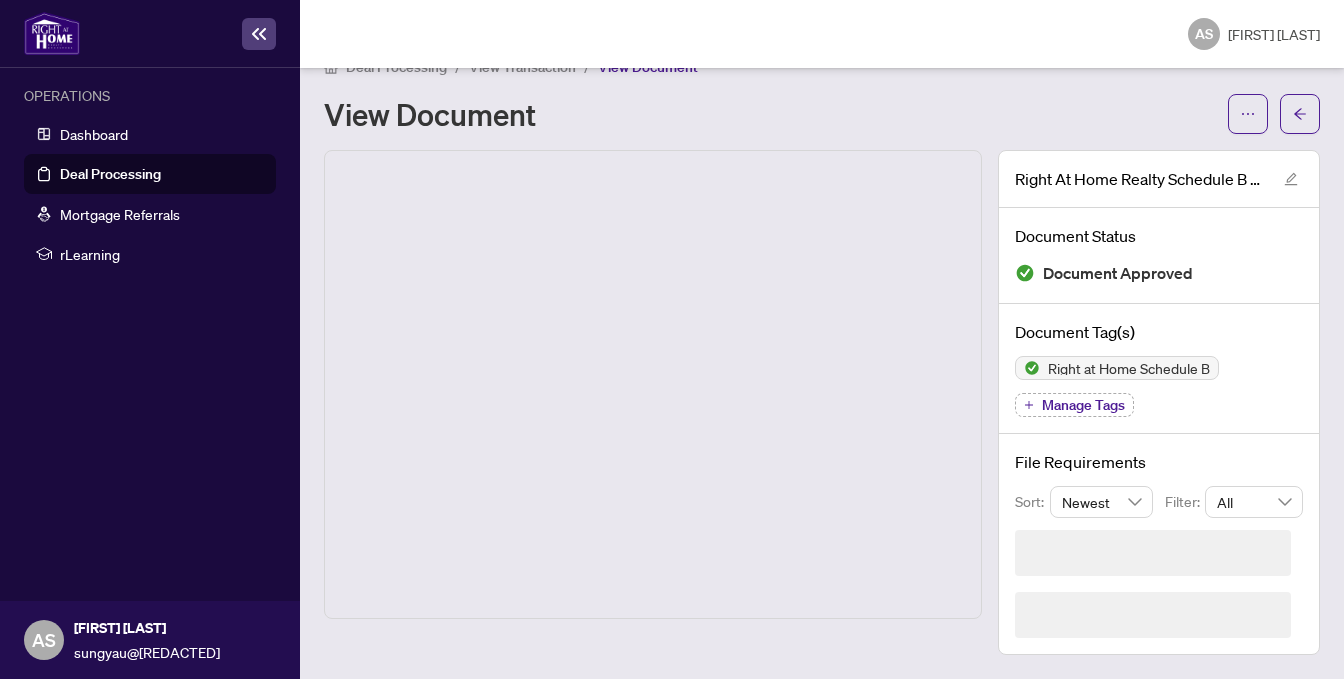 scroll, scrollTop: 0, scrollLeft: 0, axis: both 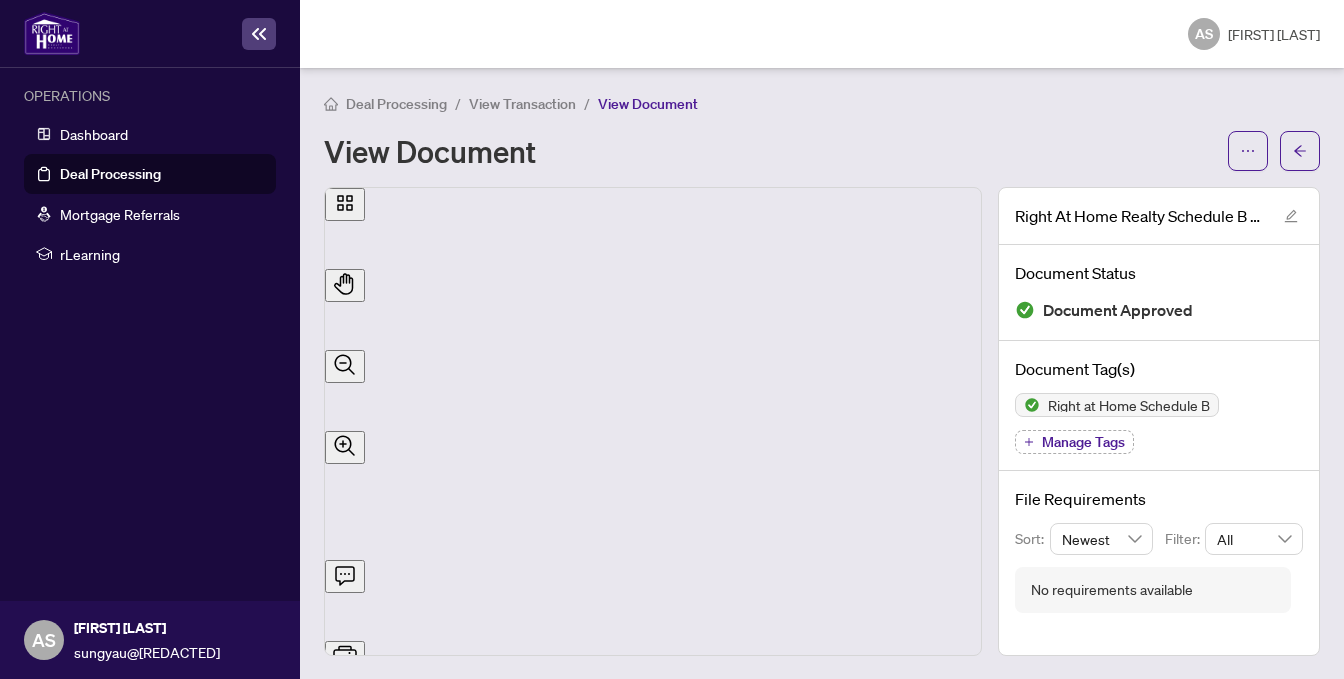 click at bounding box center [259, 34] 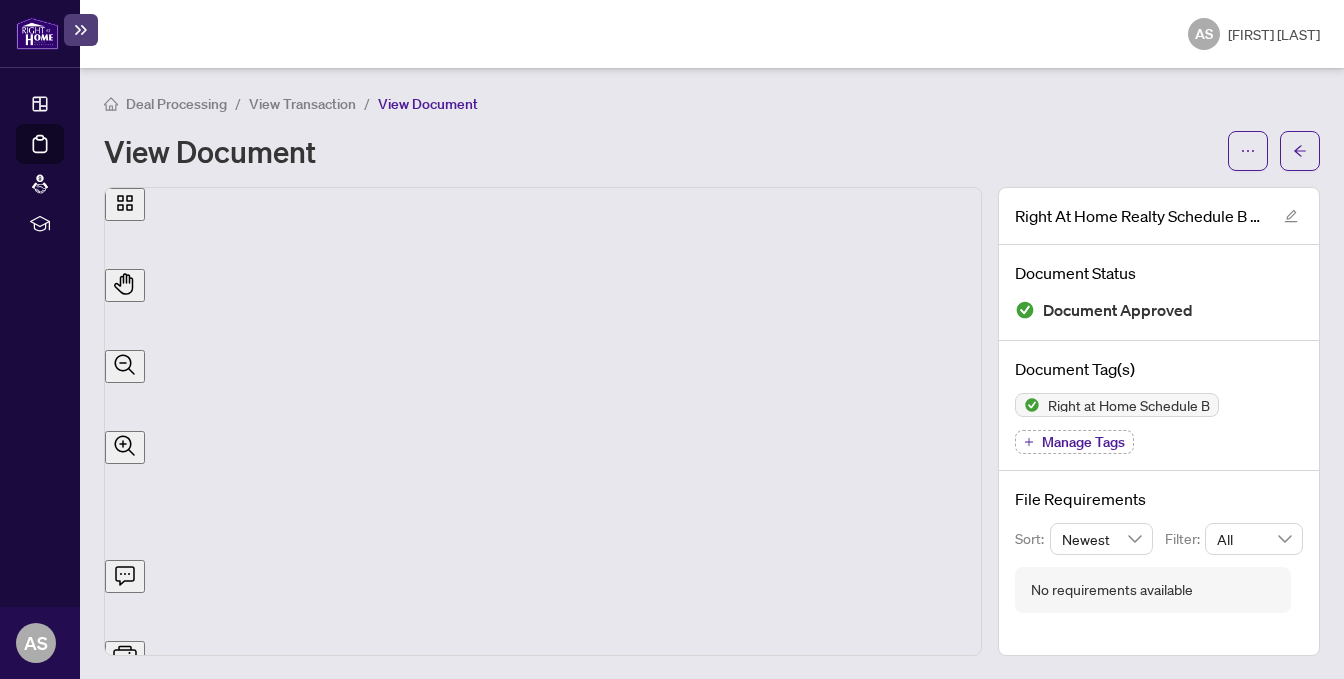 click at bounding box center (81, 30) 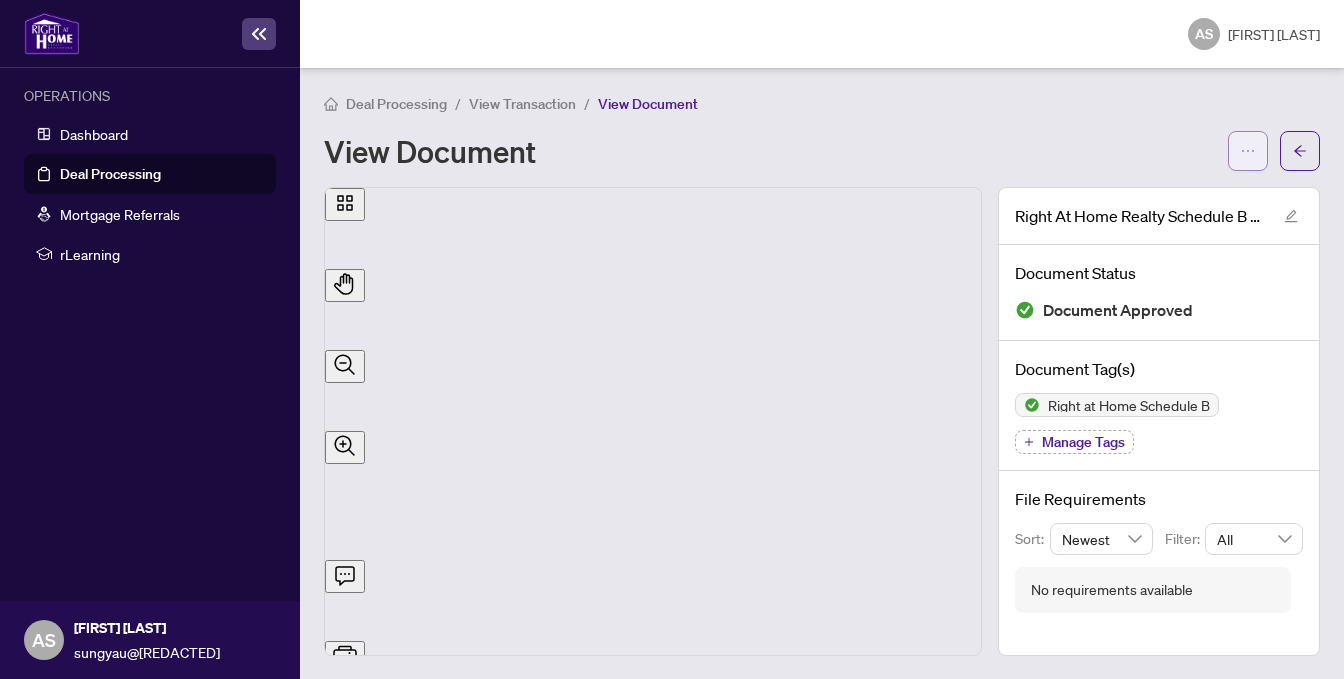 click at bounding box center (1248, 151) 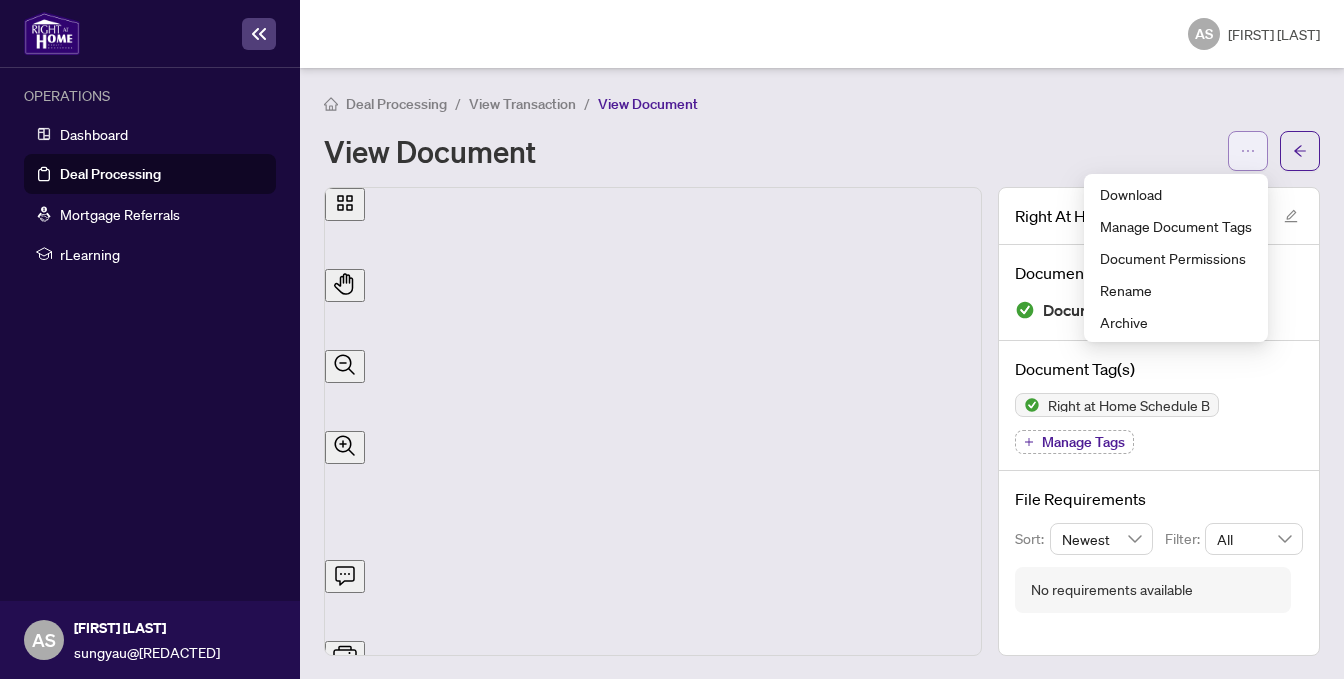 click at bounding box center (1248, 151) 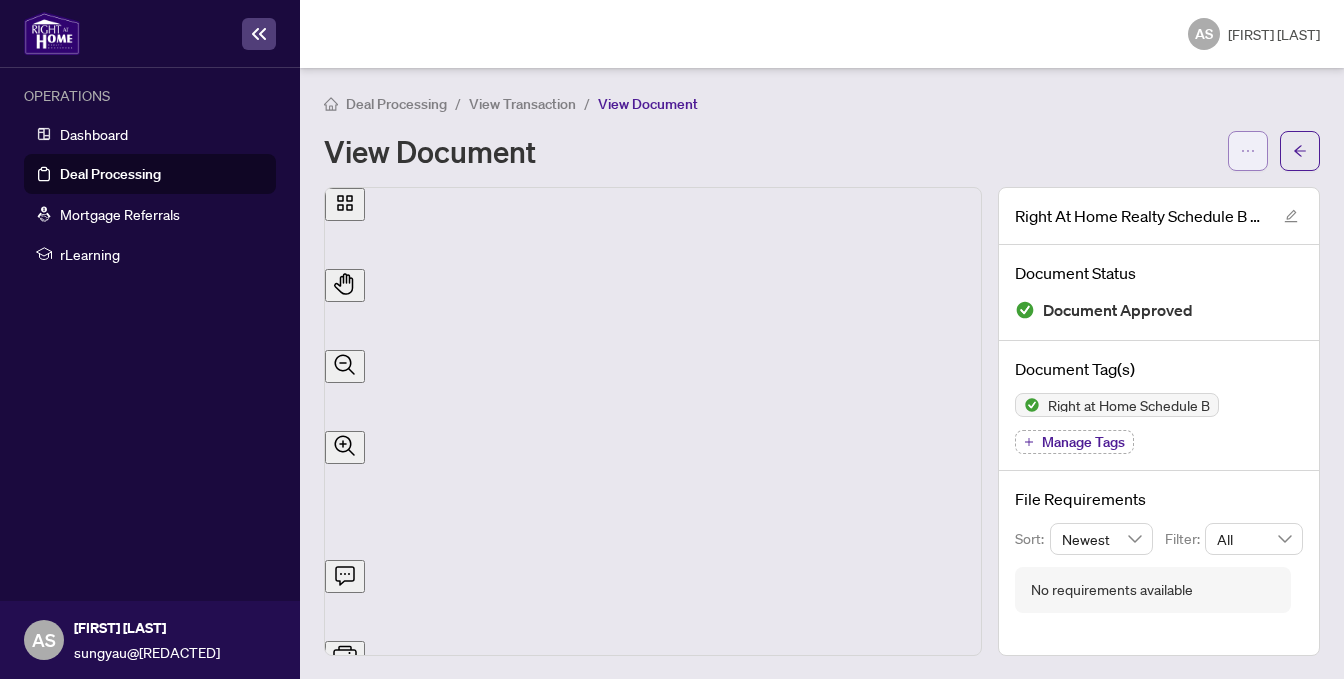 click at bounding box center (1248, 151) 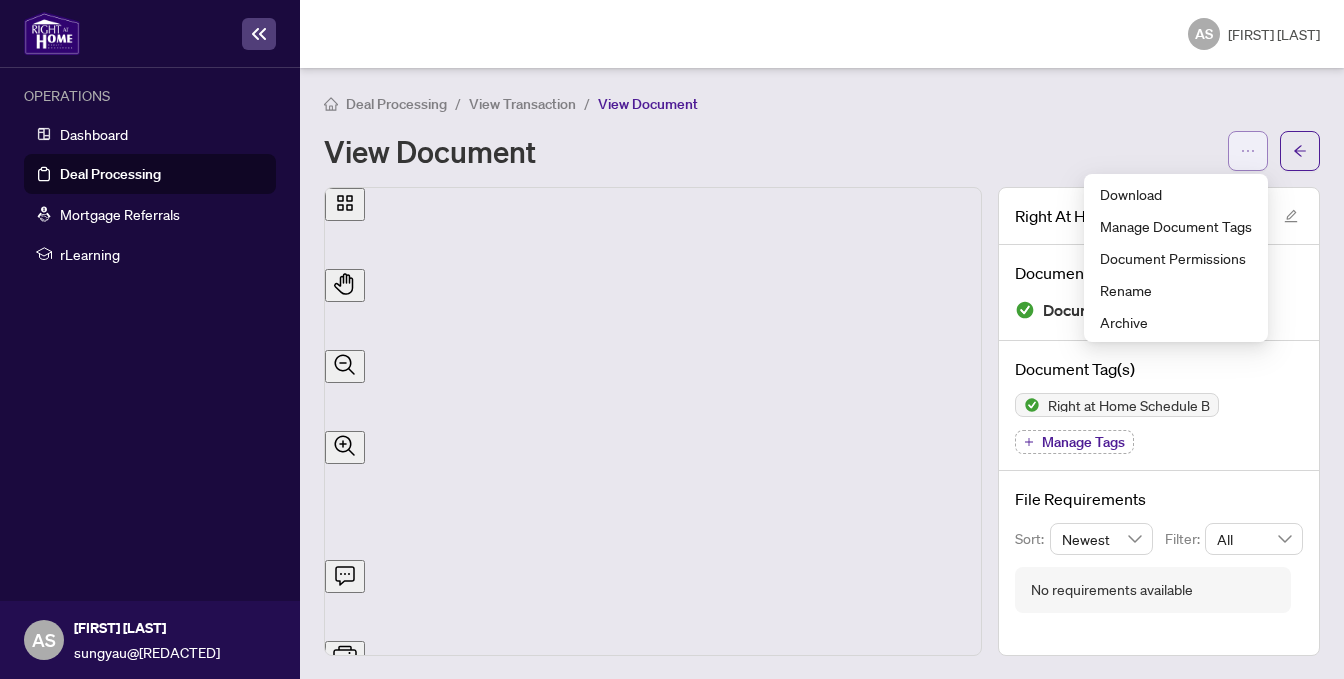click at bounding box center [1248, 151] 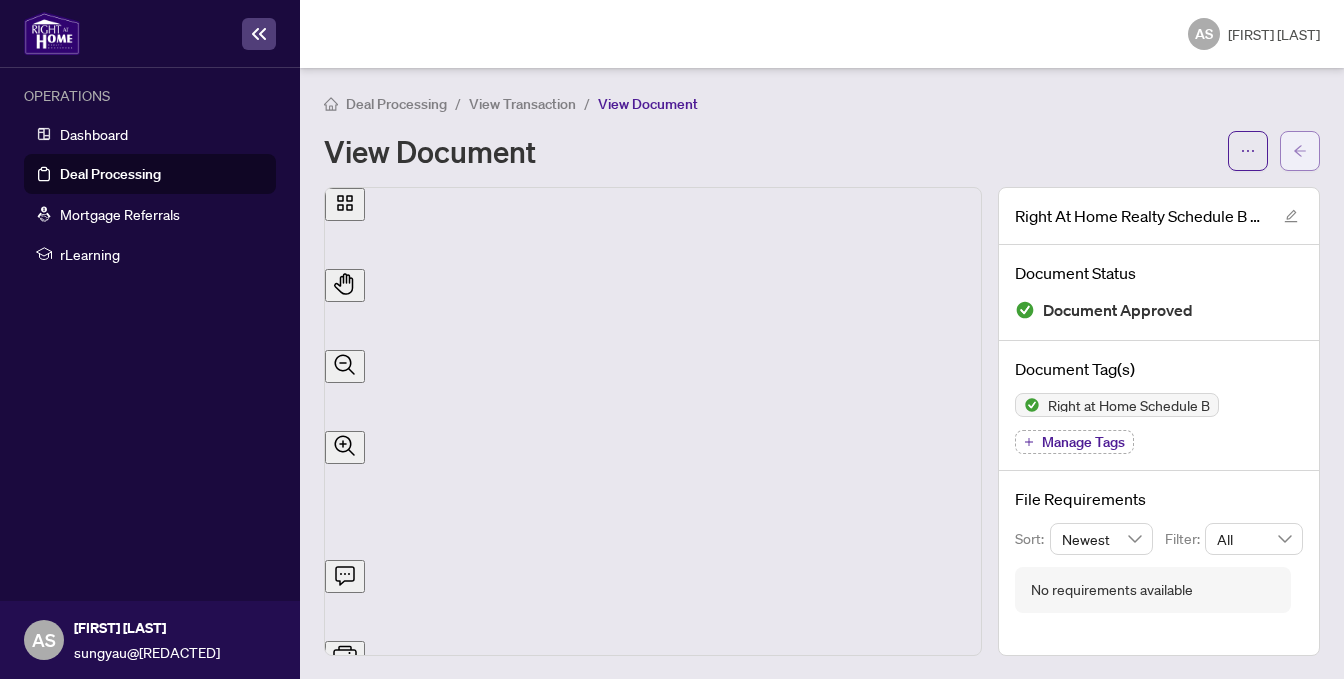 click at bounding box center (1300, 150) 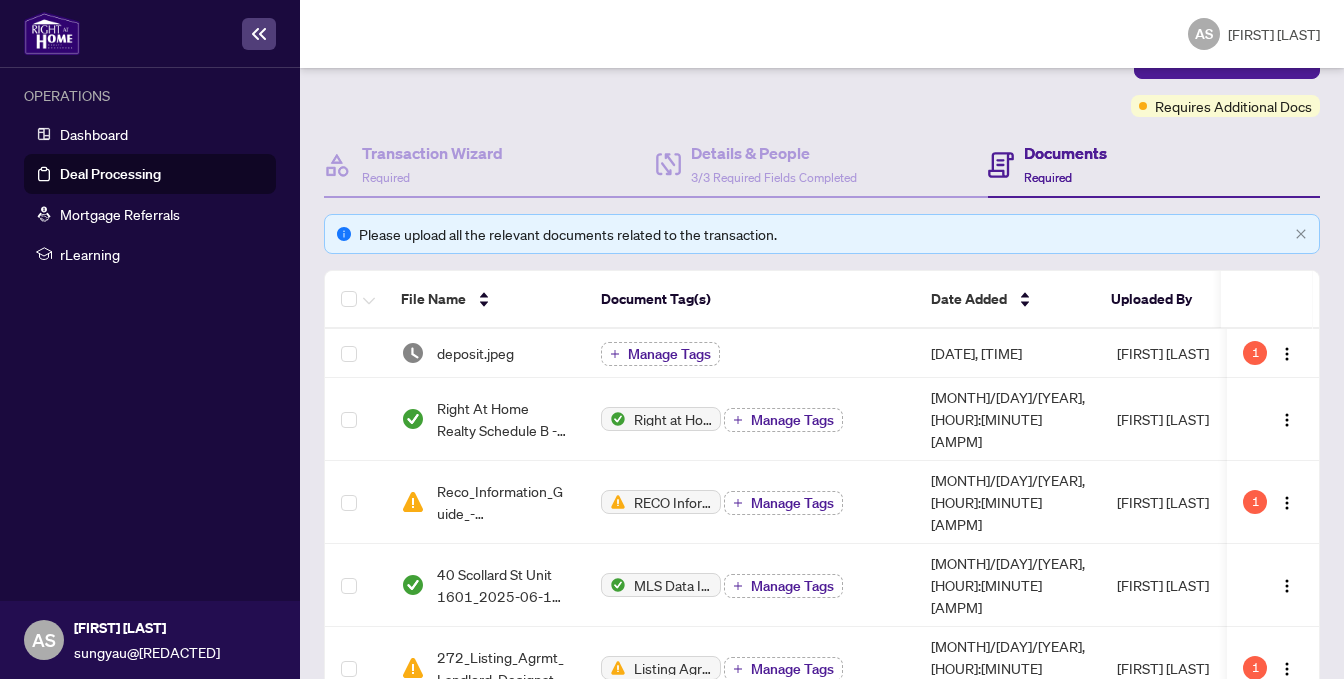 scroll, scrollTop: 200, scrollLeft: 0, axis: vertical 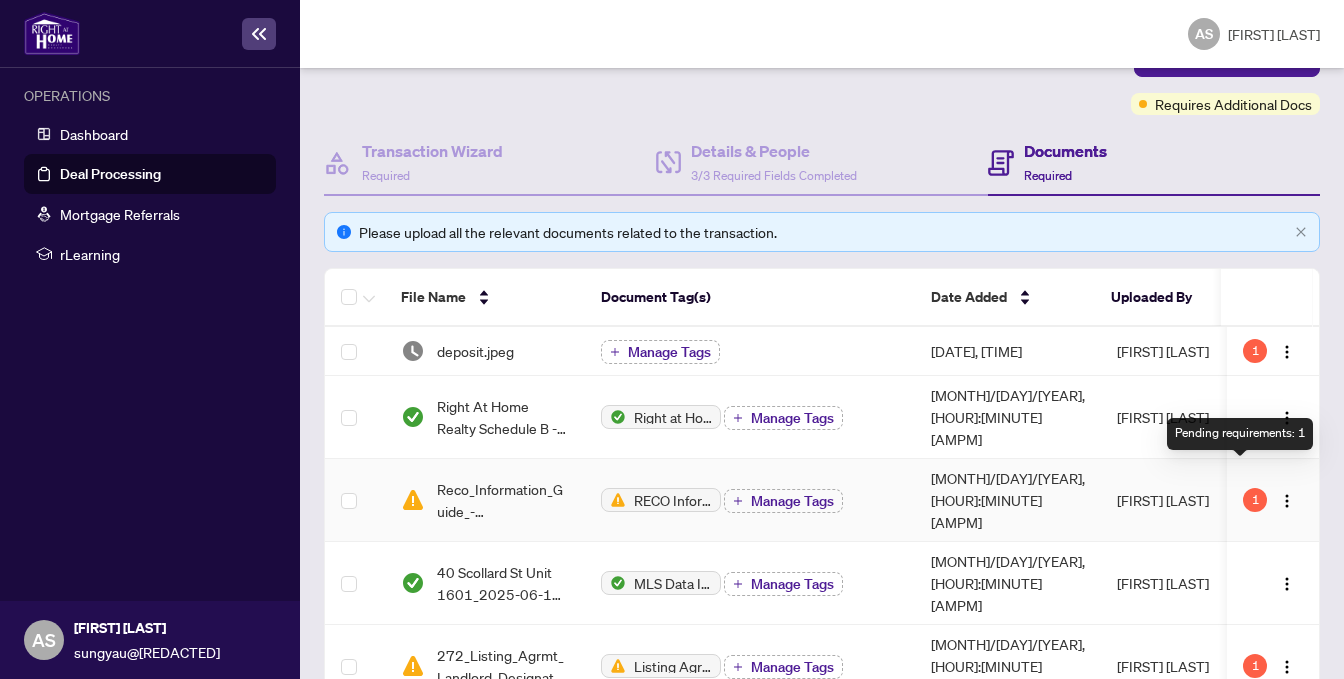 click on "1" at bounding box center [1255, 500] 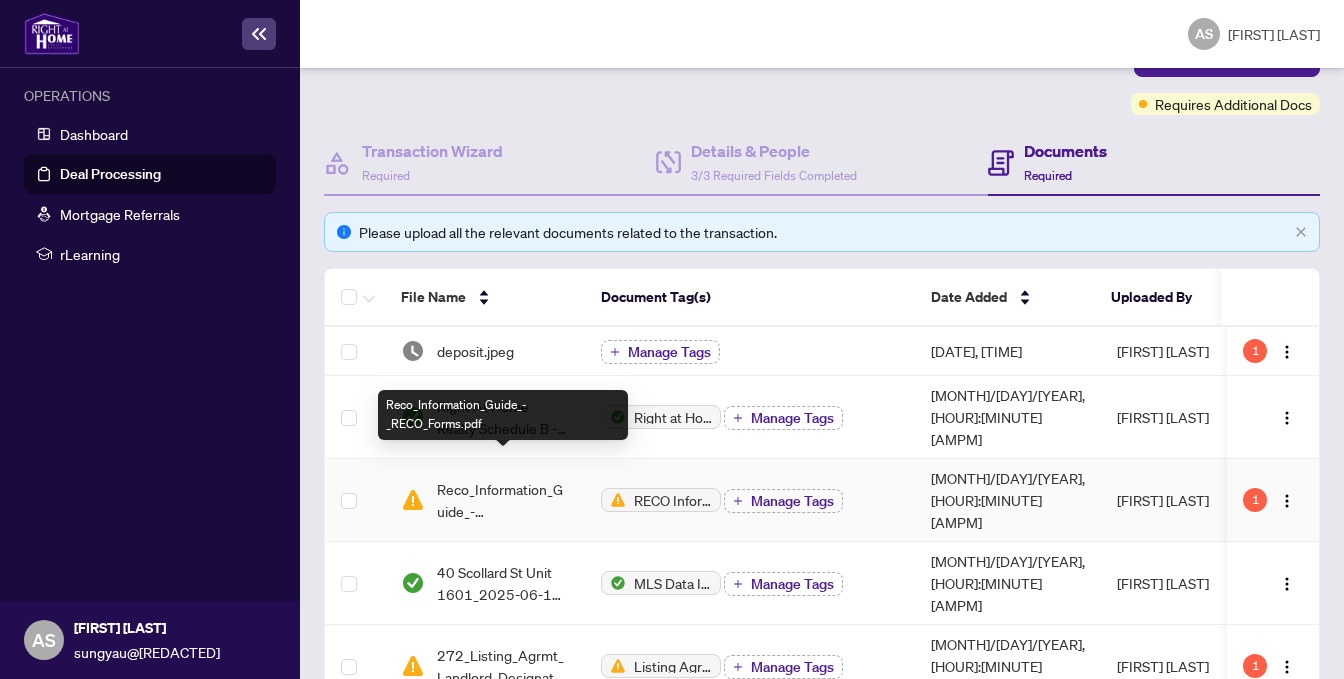 click on "Reco_Information_Guide_-_RECO_Forms.pdf" at bounding box center [503, 500] 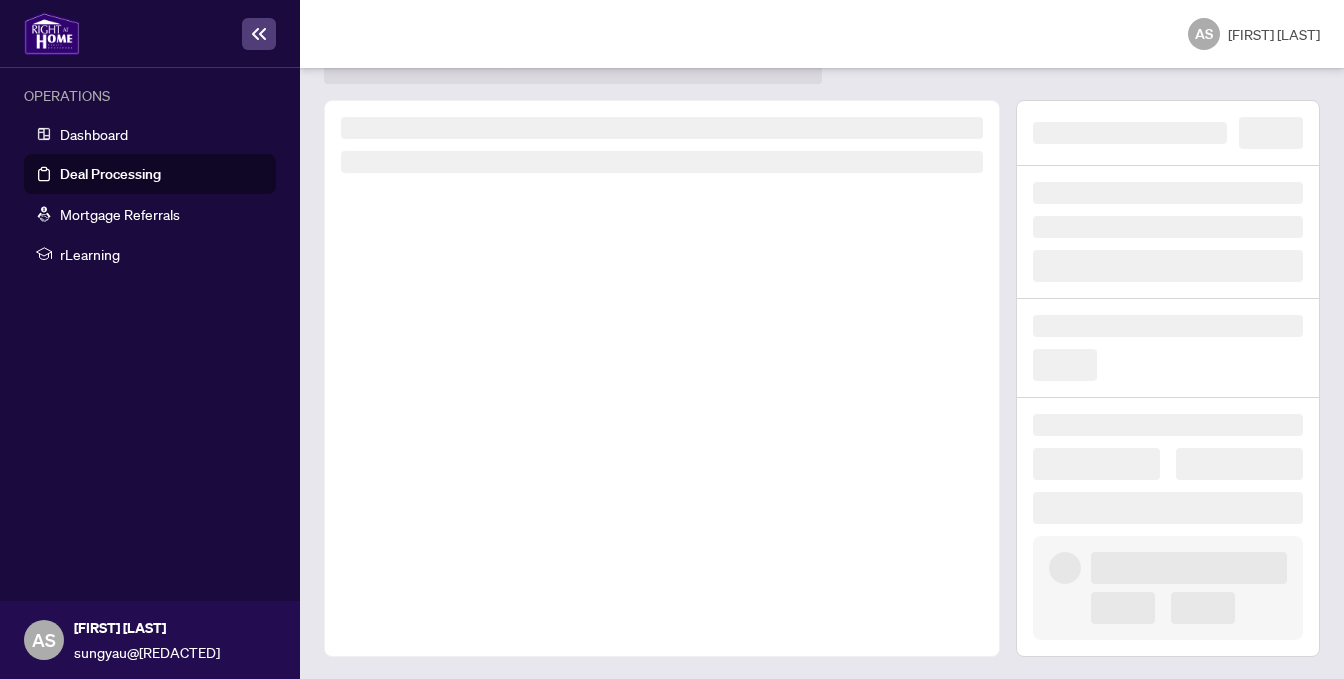 scroll, scrollTop: 0, scrollLeft: 0, axis: both 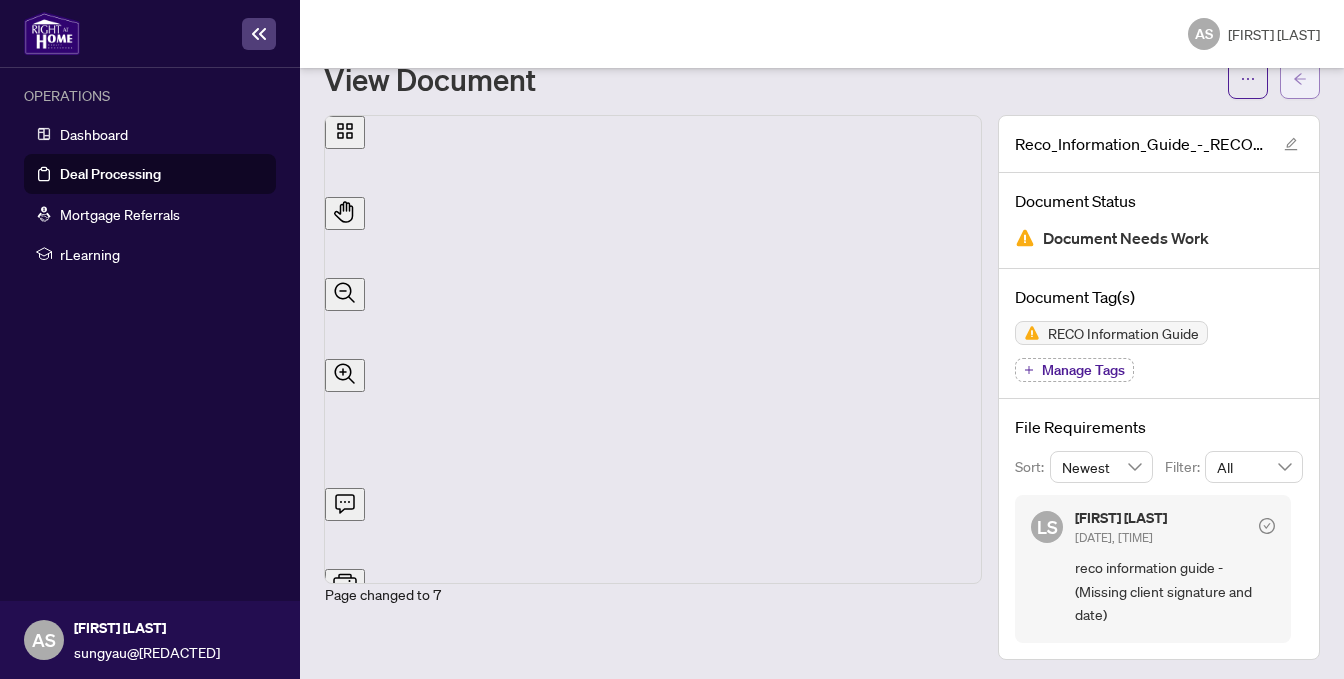 click at bounding box center (1300, 79) 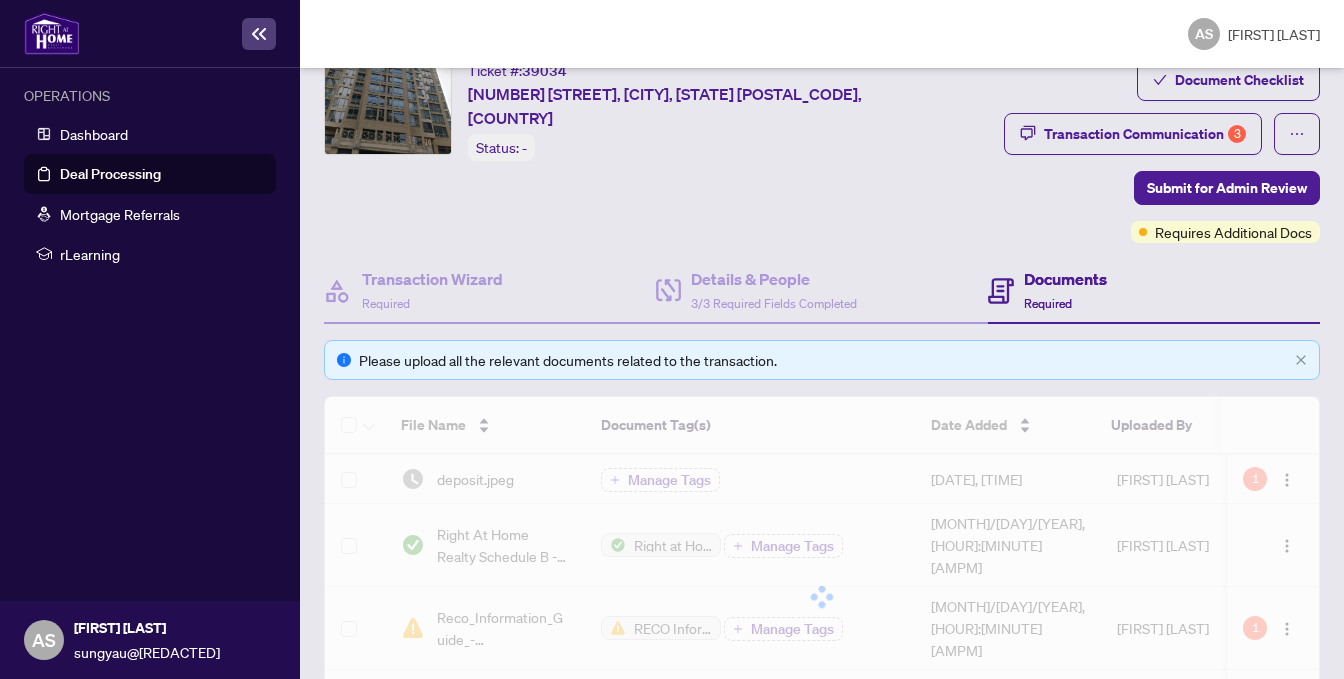scroll, scrollTop: 572, scrollLeft: 0, axis: vertical 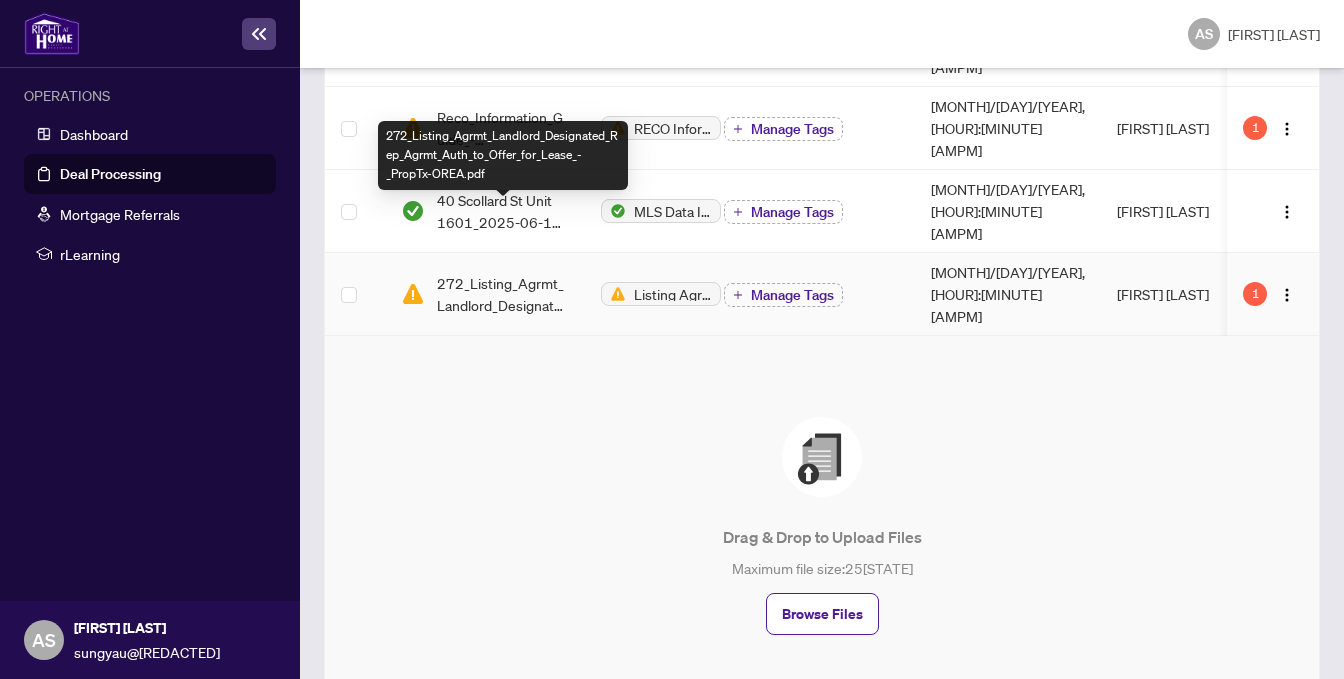 click on "272_Listing_Agrmt_Landlord_Designated_Rep_Agrmt_Auth_to_Offer_for_Lease_-_PropTx-OREA.pdf" at bounding box center [503, 294] 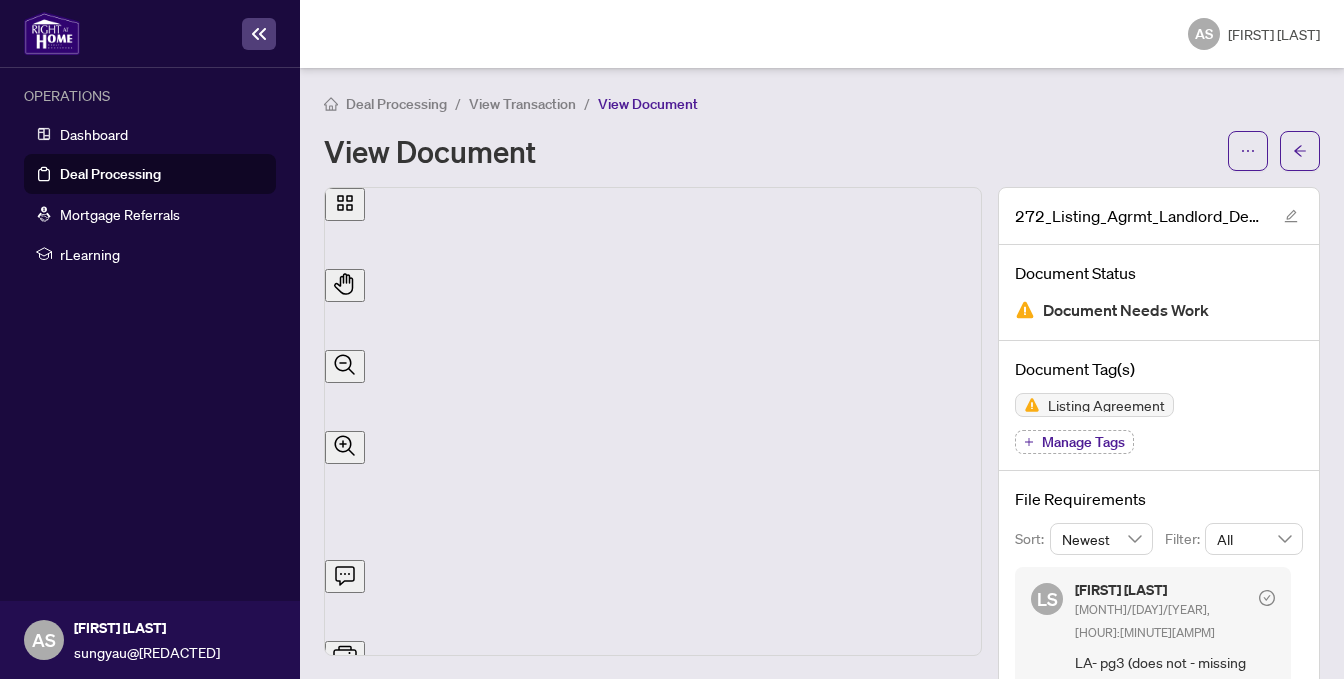 scroll, scrollTop: 72, scrollLeft: 0, axis: vertical 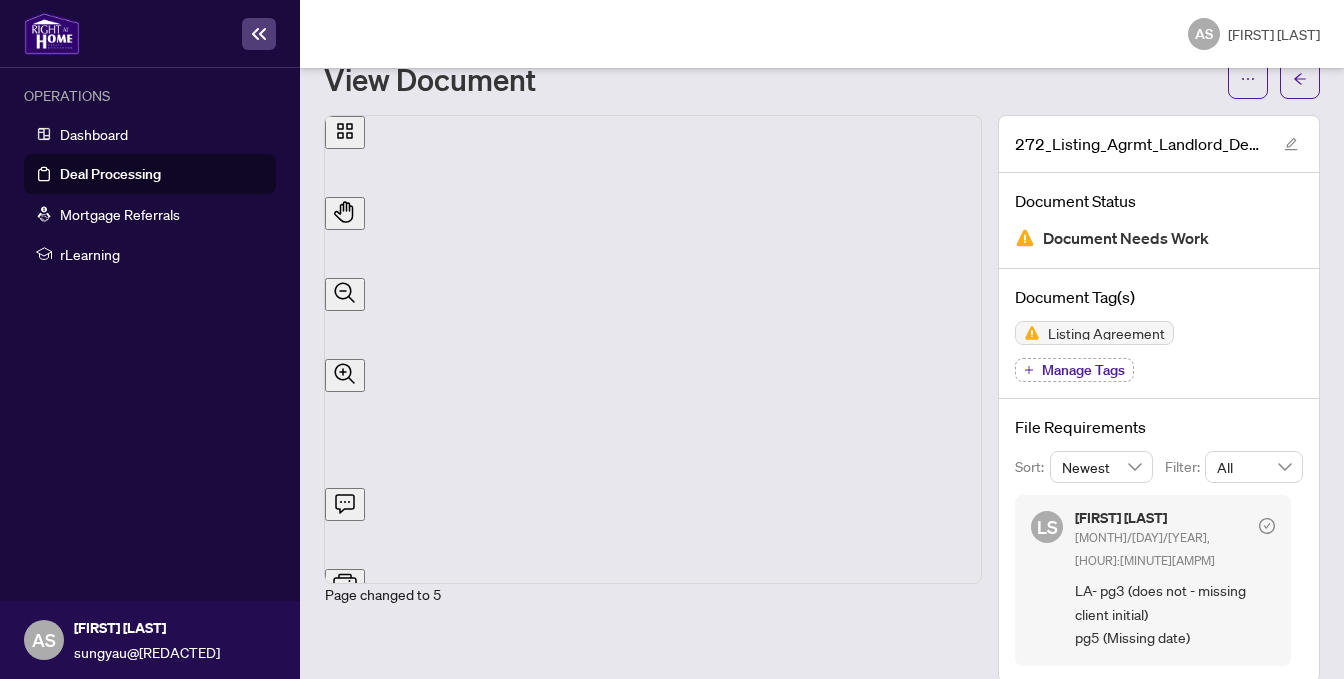 click on "Deal Processing" at bounding box center [110, 174] 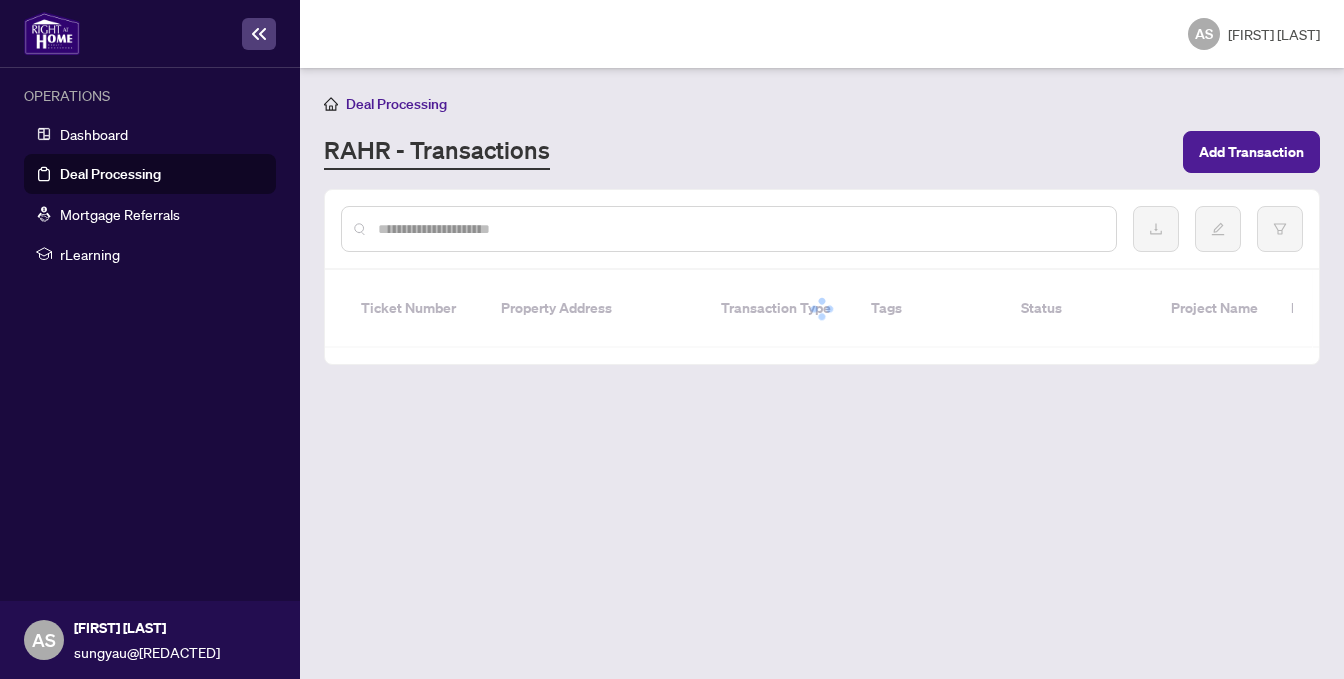 scroll, scrollTop: 0, scrollLeft: 0, axis: both 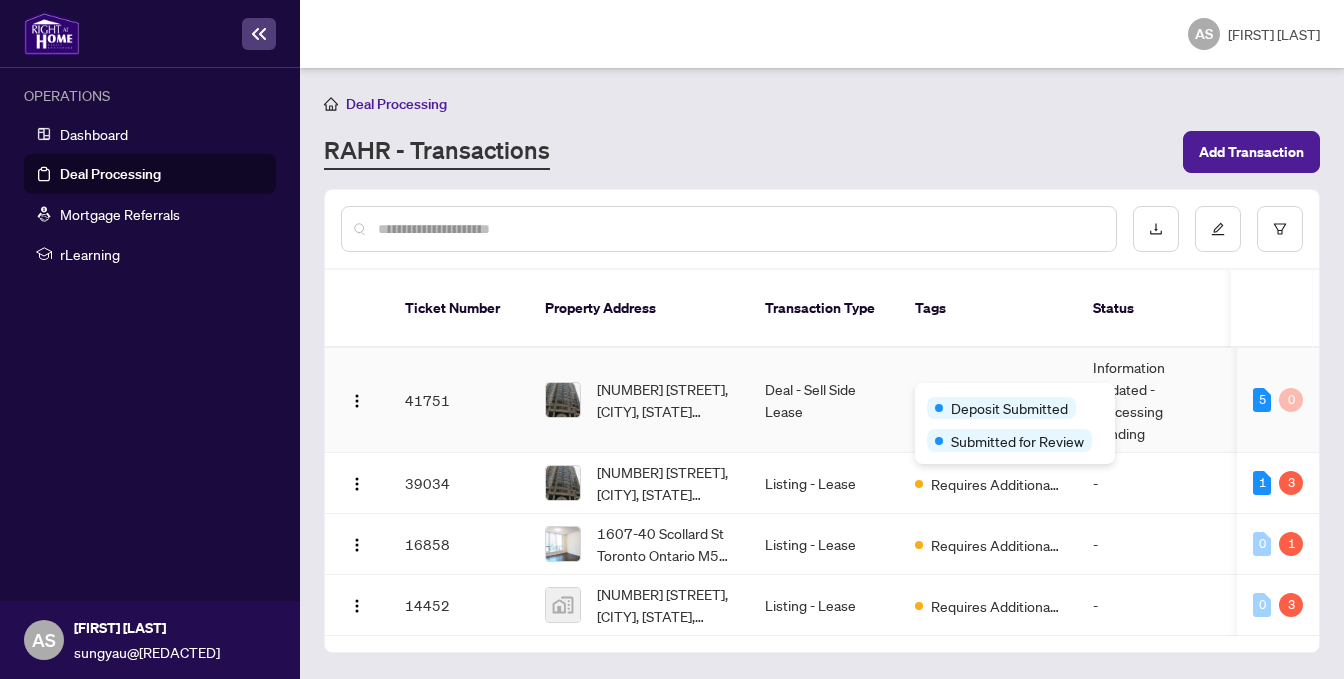 click on "Deposit Submitted Submitted for Review" at bounding box center (1015, 423) 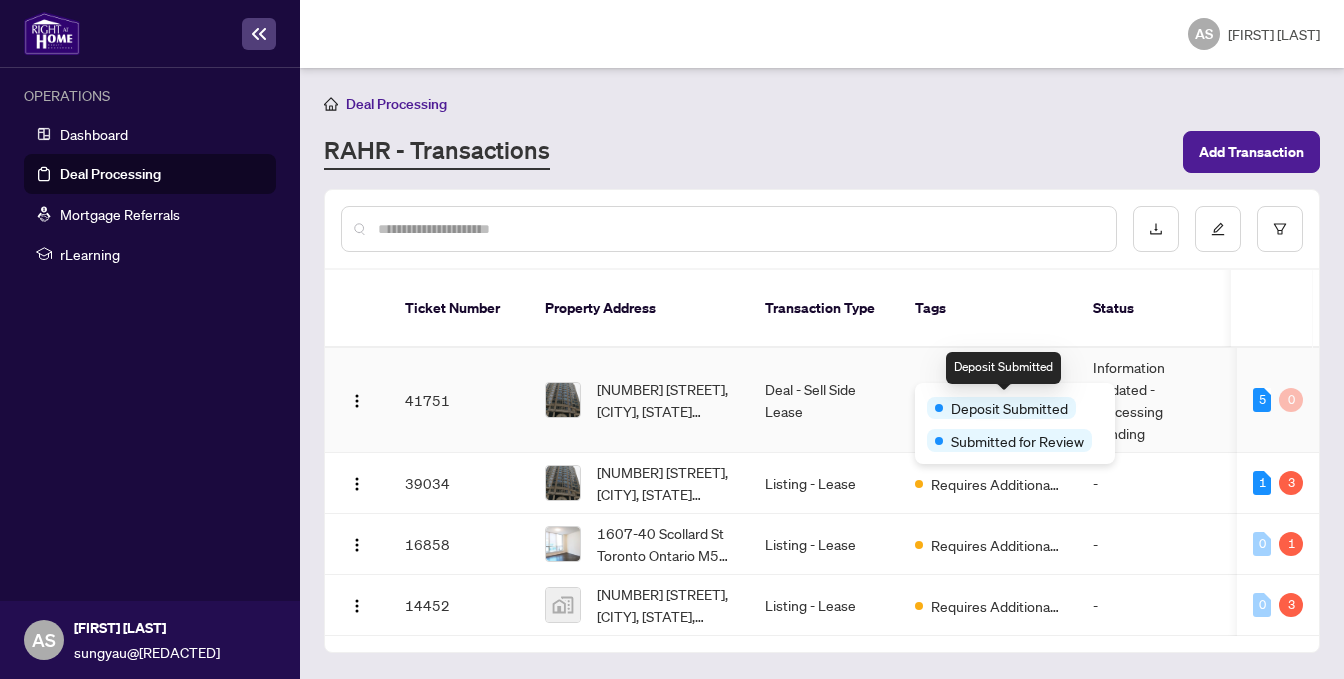 click on "Deposit Submitted" at bounding box center (1009, 408) 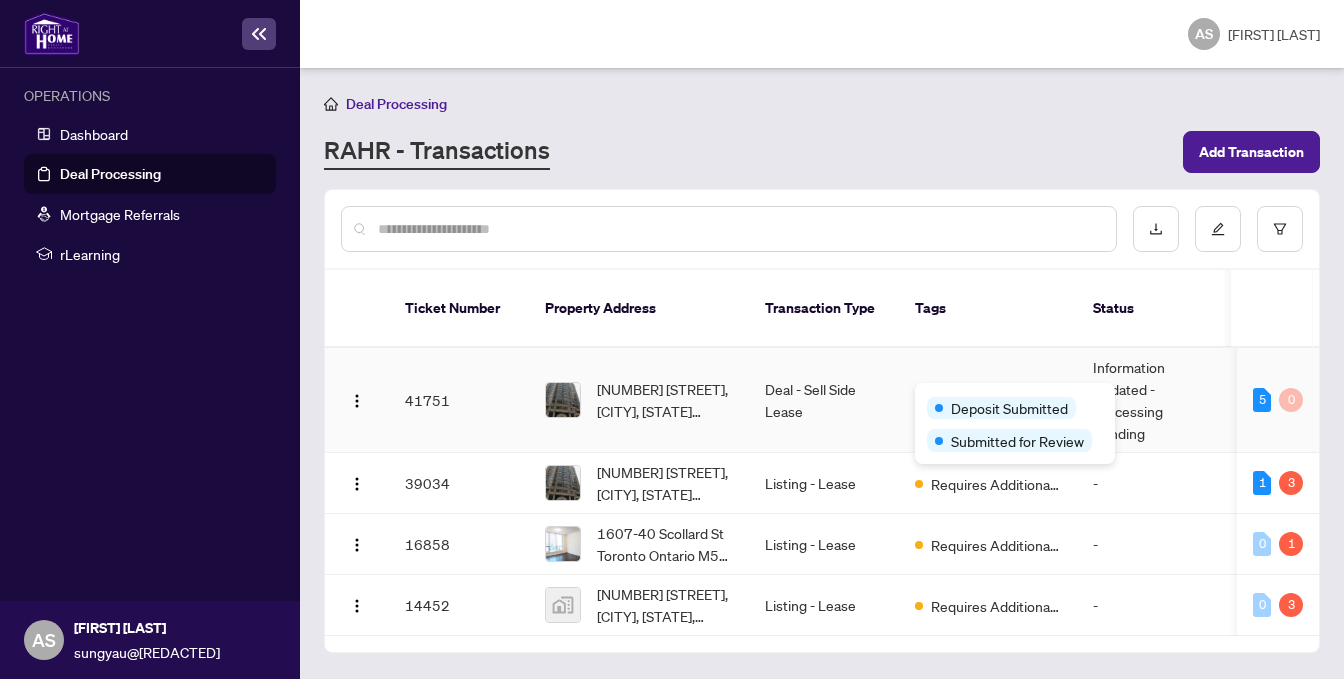 click on "Deposit Submitted Submitted for Review" at bounding box center (1015, 423) 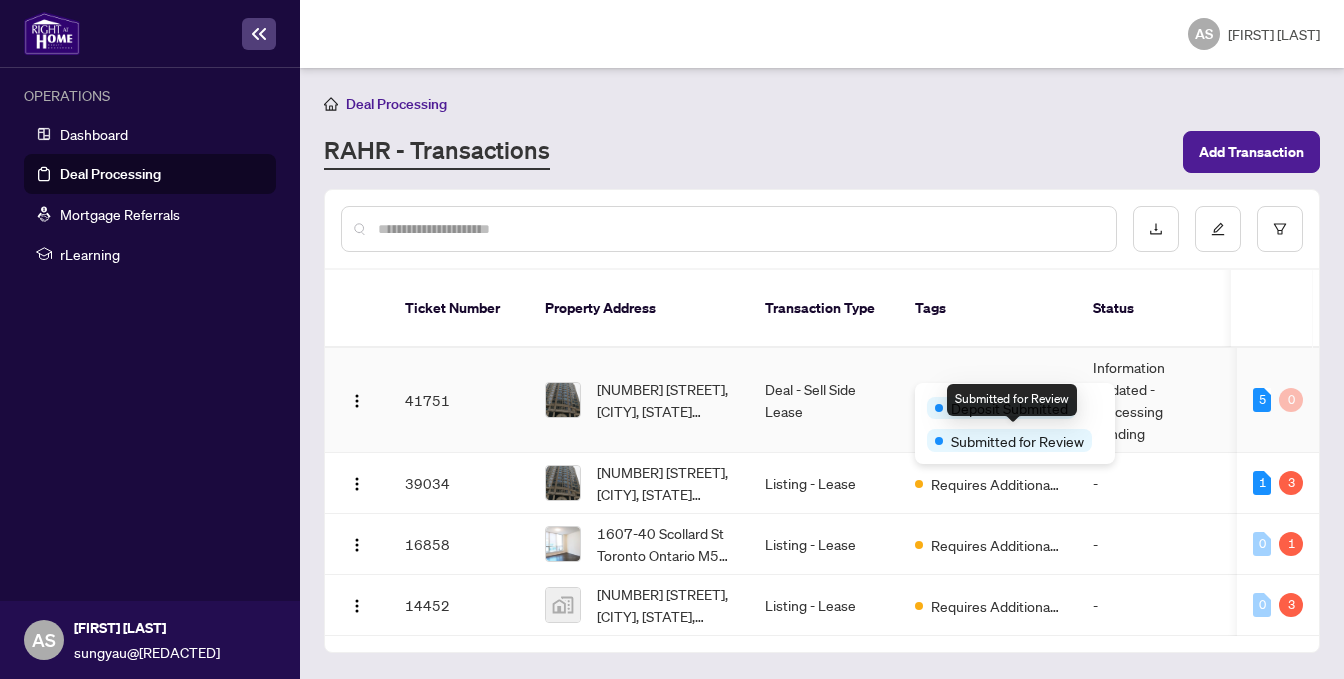 click on "Submitted for Review" at bounding box center (1017, 441) 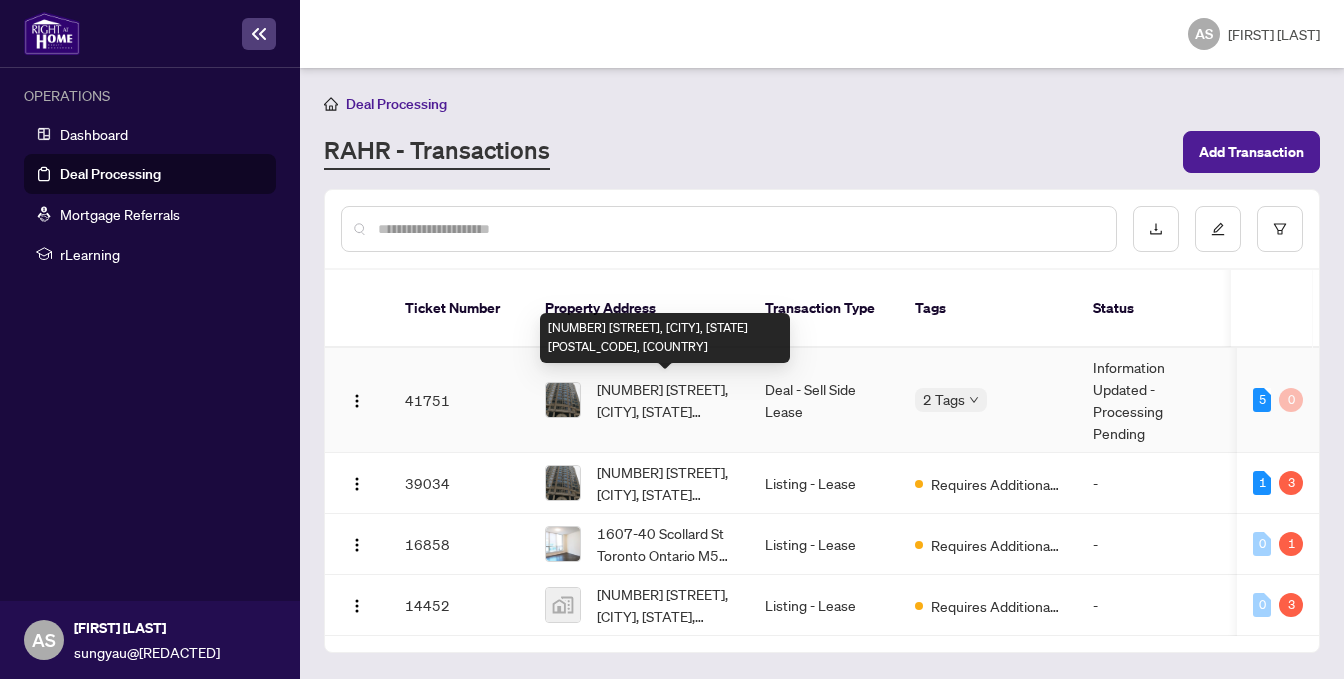 click on "[NUMBER] [STREET], [CITY], [STATE] [POSTAL_CODE], [COUNTRY]" at bounding box center (665, 400) 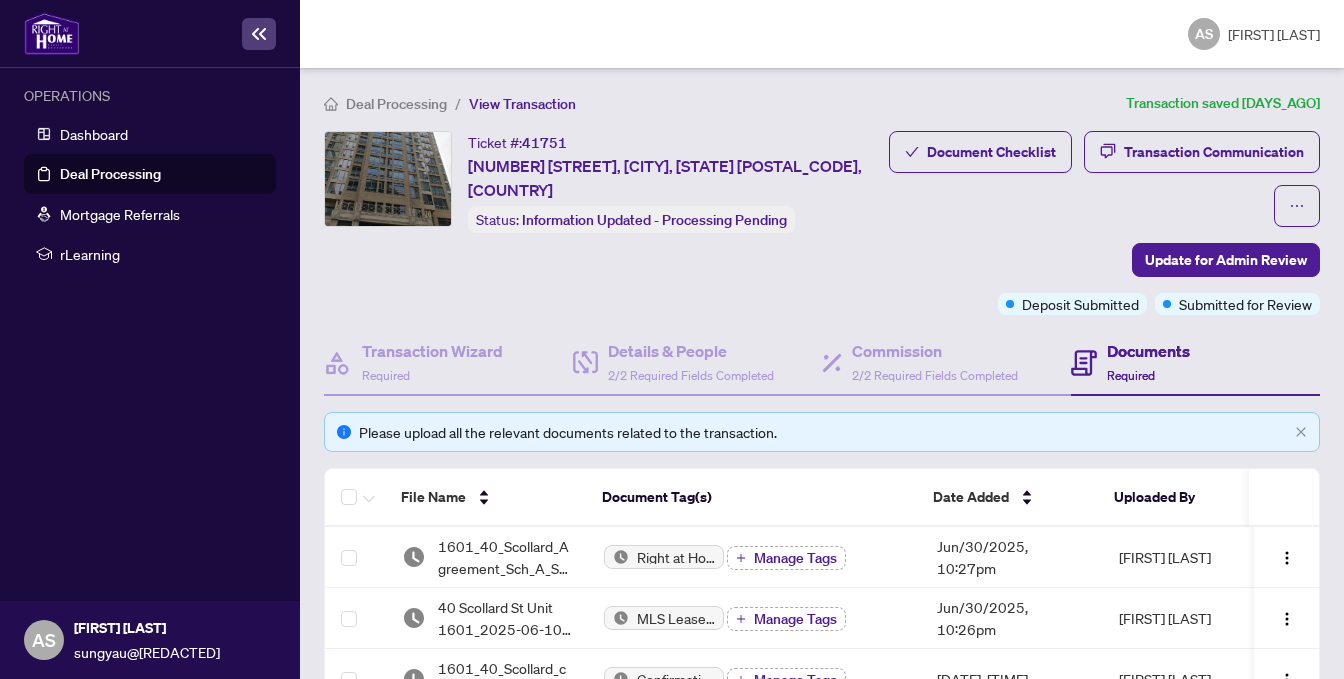 click on "Document Checklist Transaction Communication Update for Admin Review Deposit Submitted Submitted for Review" at bounding box center (1103, 223) 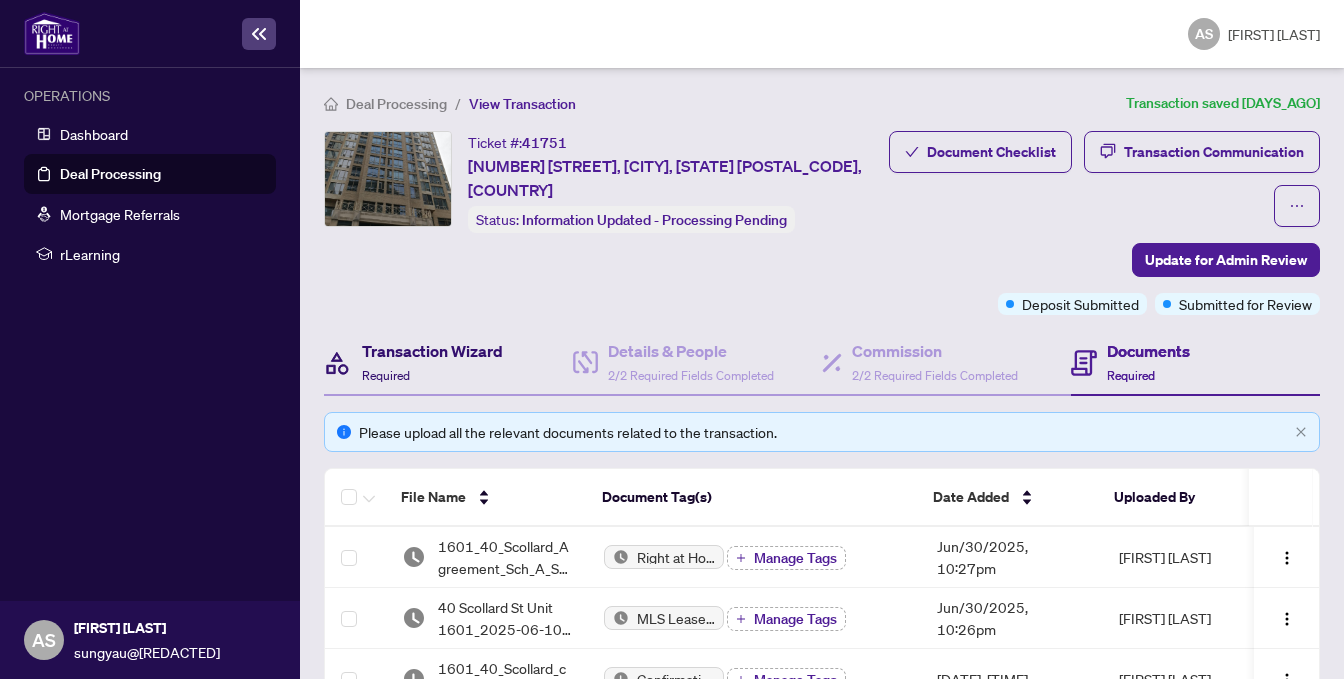 click on "Transaction Wizard" at bounding box center (432, 351) 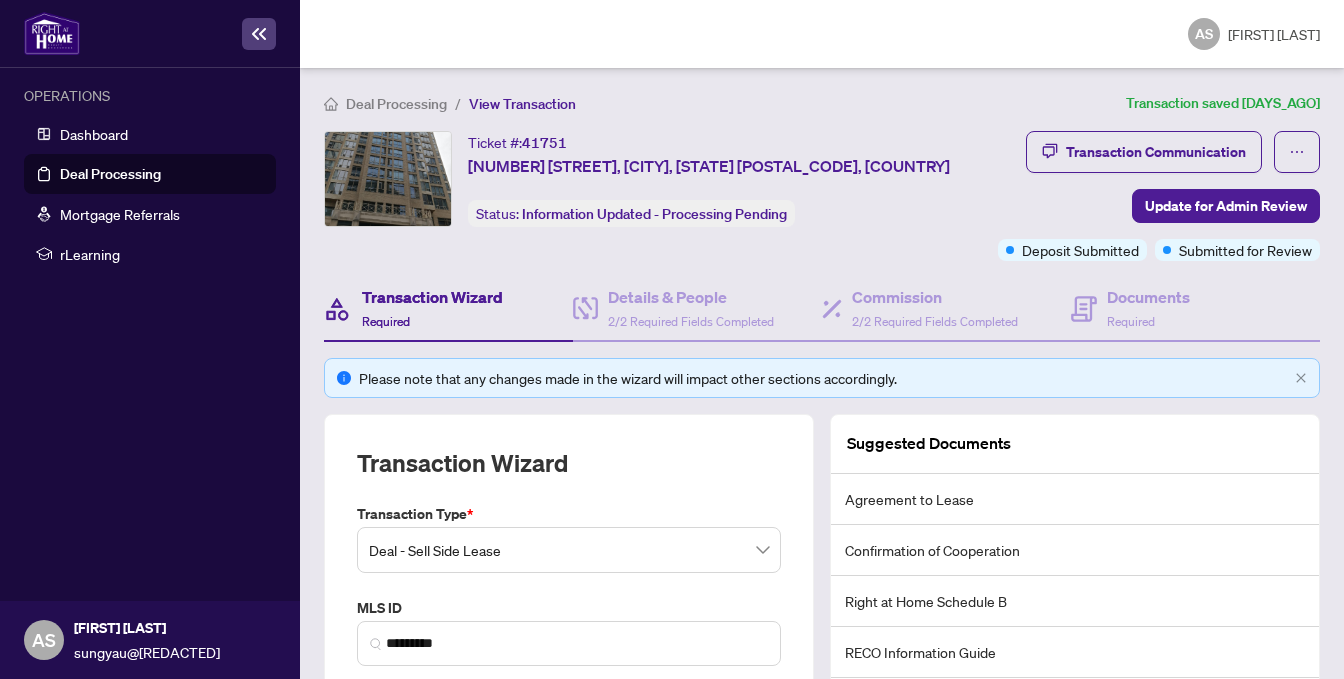 click on "Transaction Communication Update for Admin Review Deposit Submitted Submitted for Review" at bounding box center [1149, 196] 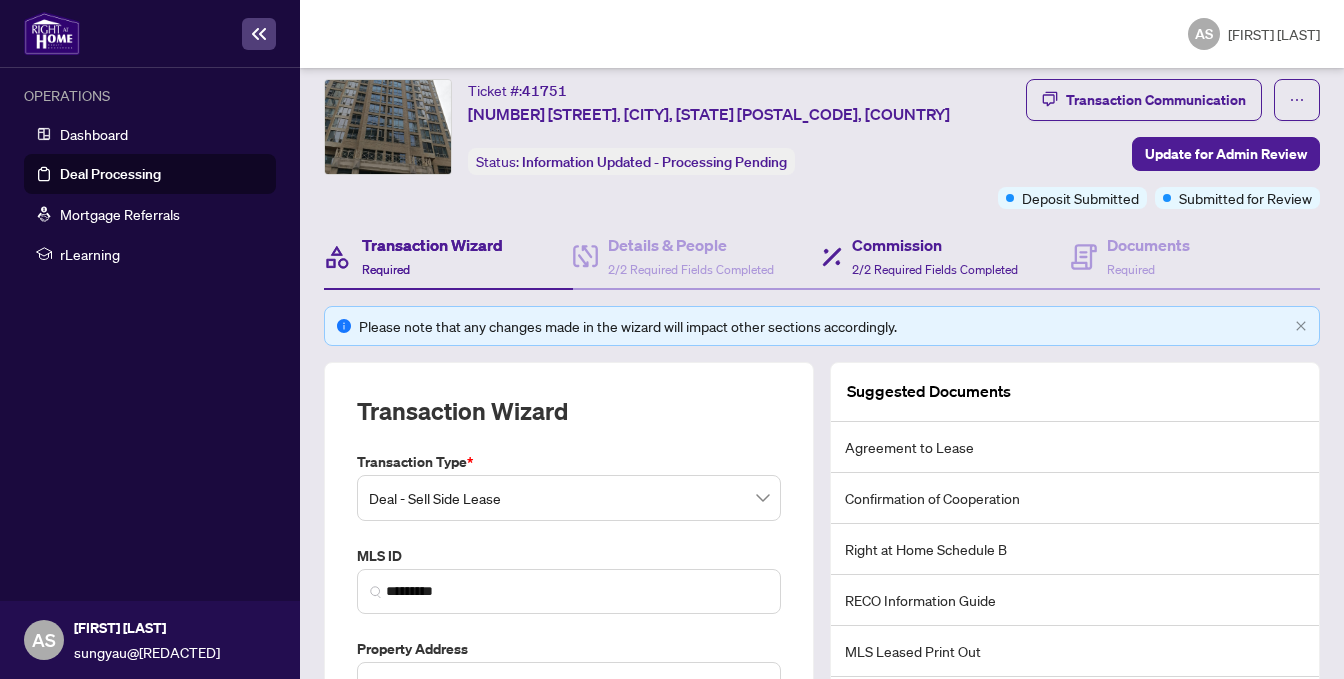scroll, scrollTop: 0, scrollLeft: 0, axis: both 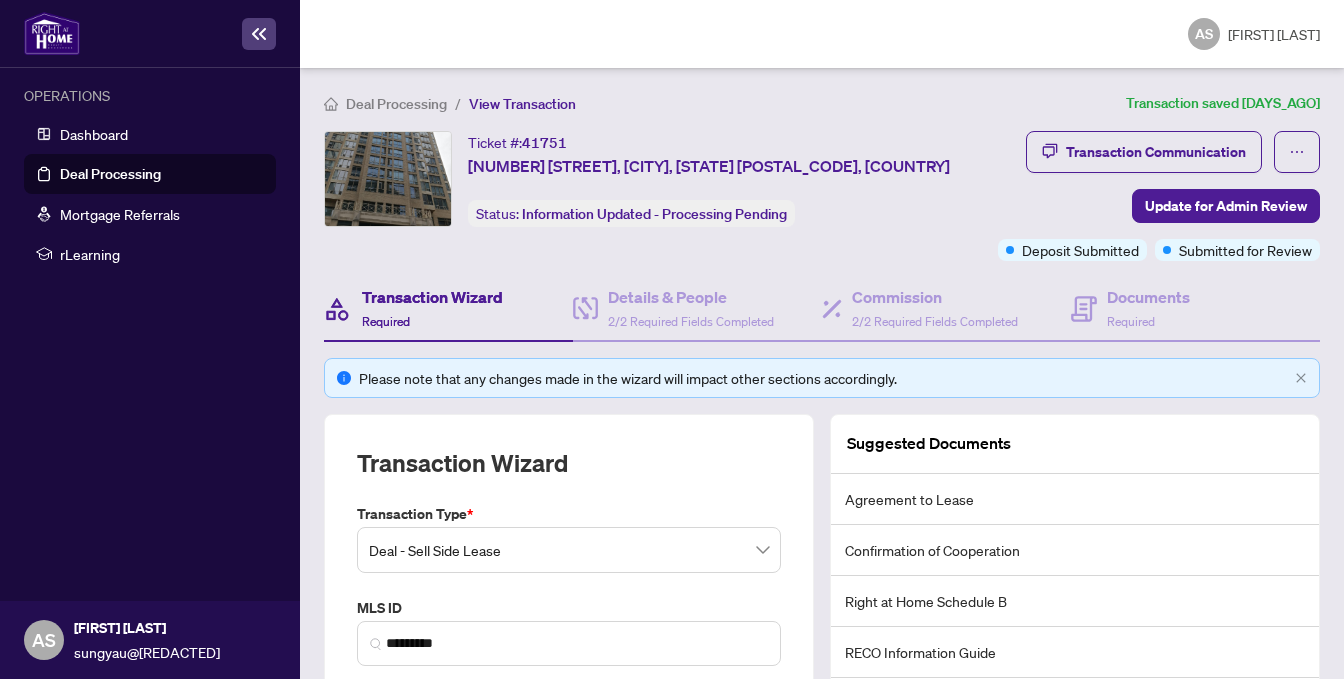 click on "Ticket #: [NUMBER] [NUMBER], [CITY], [STATE], [COUNTRY]" at bounding box center (709, 154) 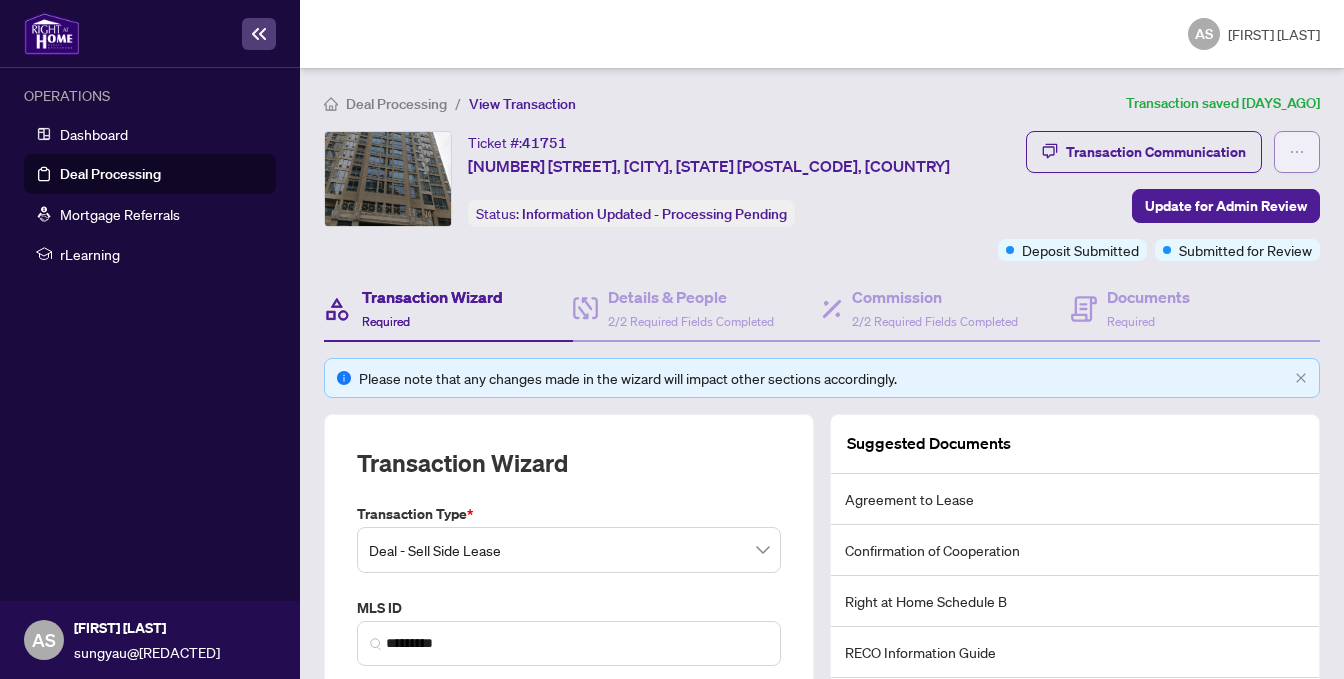 click at bounding box center (1297, 152) 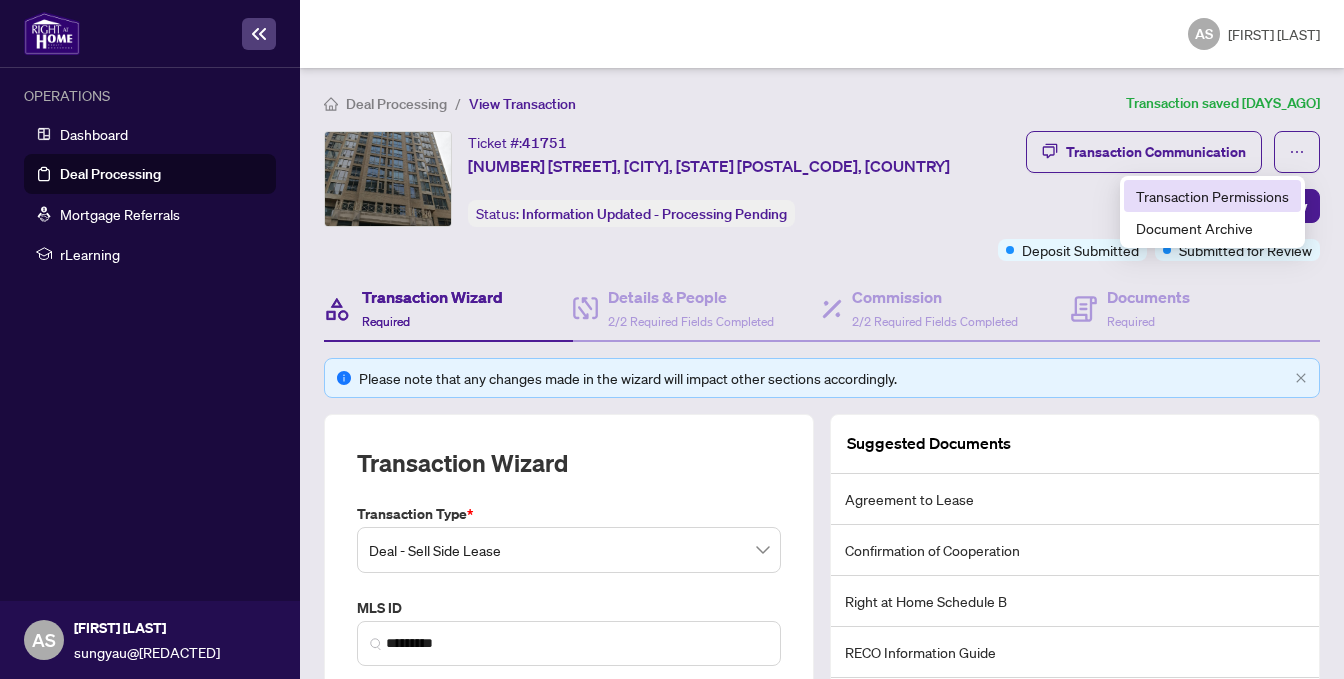 click on "Transaction Permissions" at bounding box center [1212, 196] 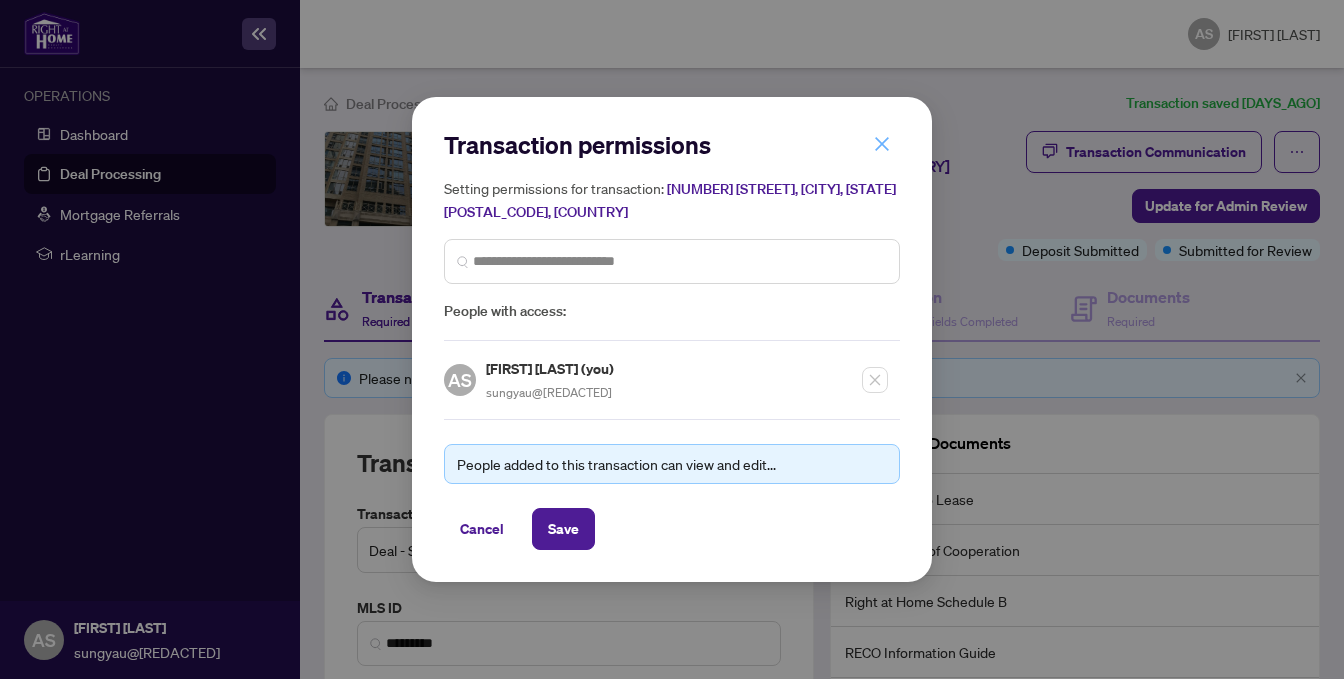 click at bounding box center [882, 144] 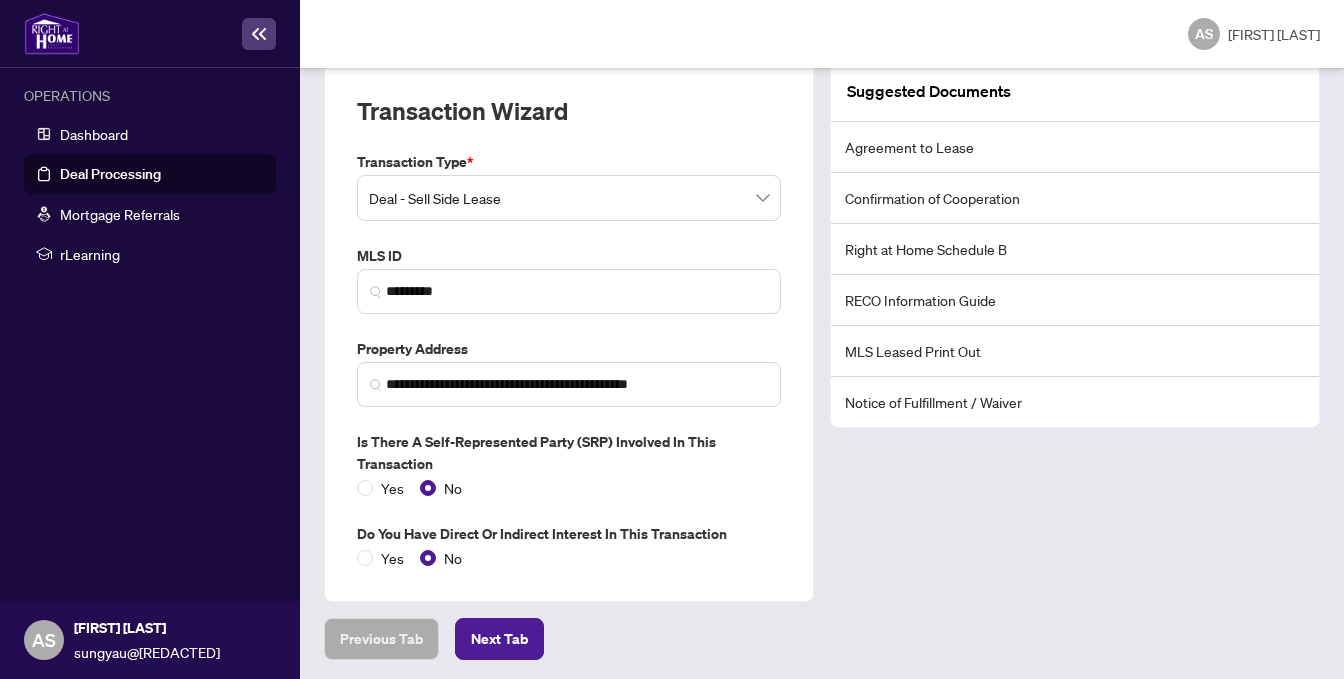 scroll, scrollTop: 0, scrollLeft: 0, axis: both 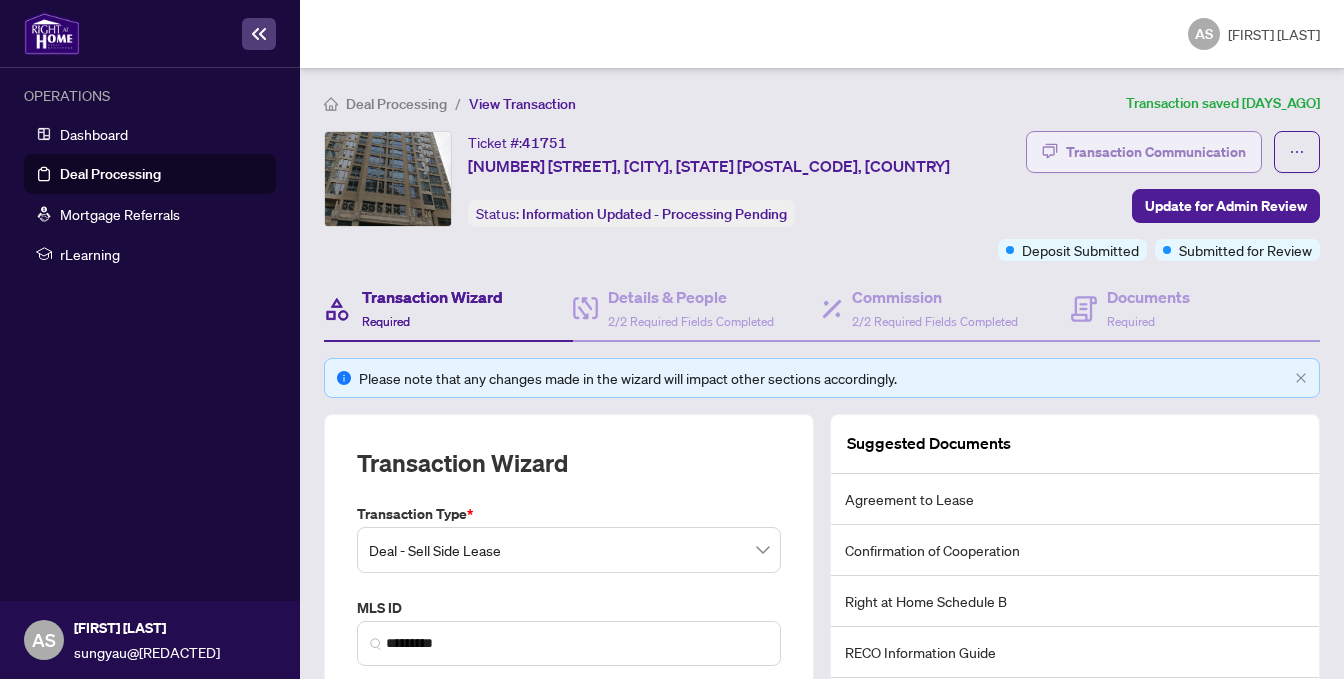 click on "Transaction Communication" at bounding box center [1156, 152] 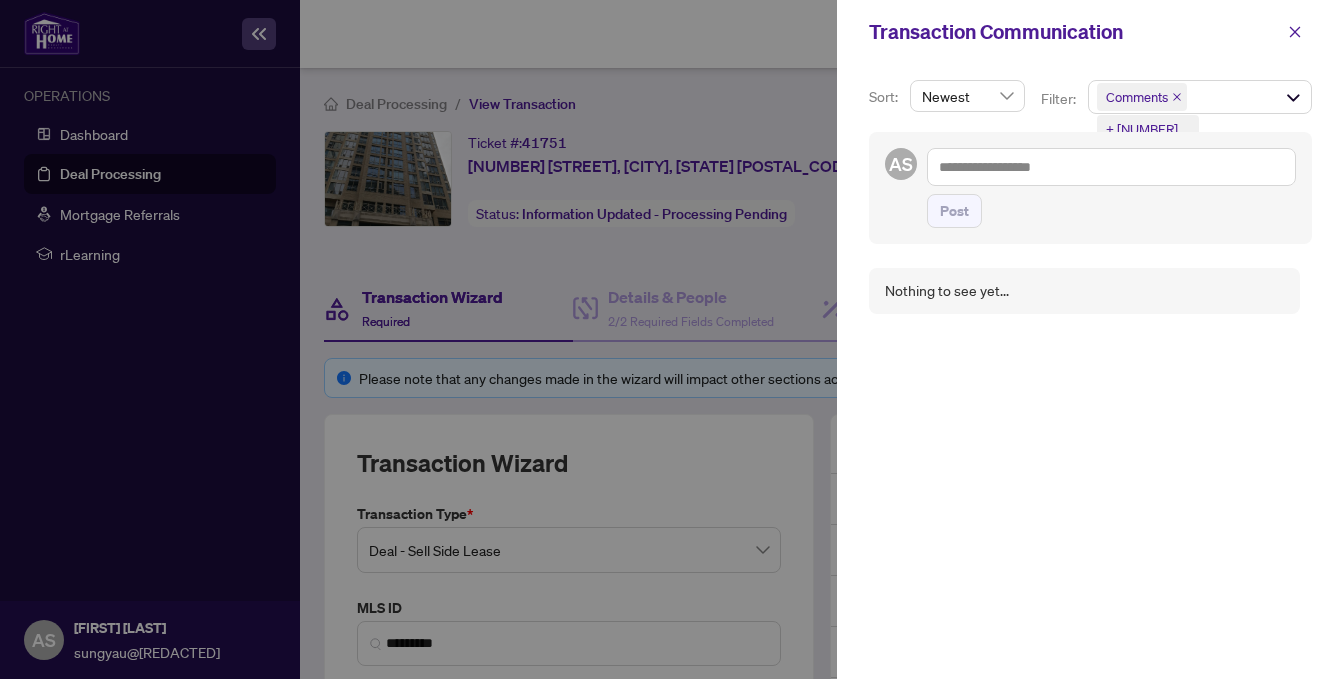 click at bounding box center (672, 339) 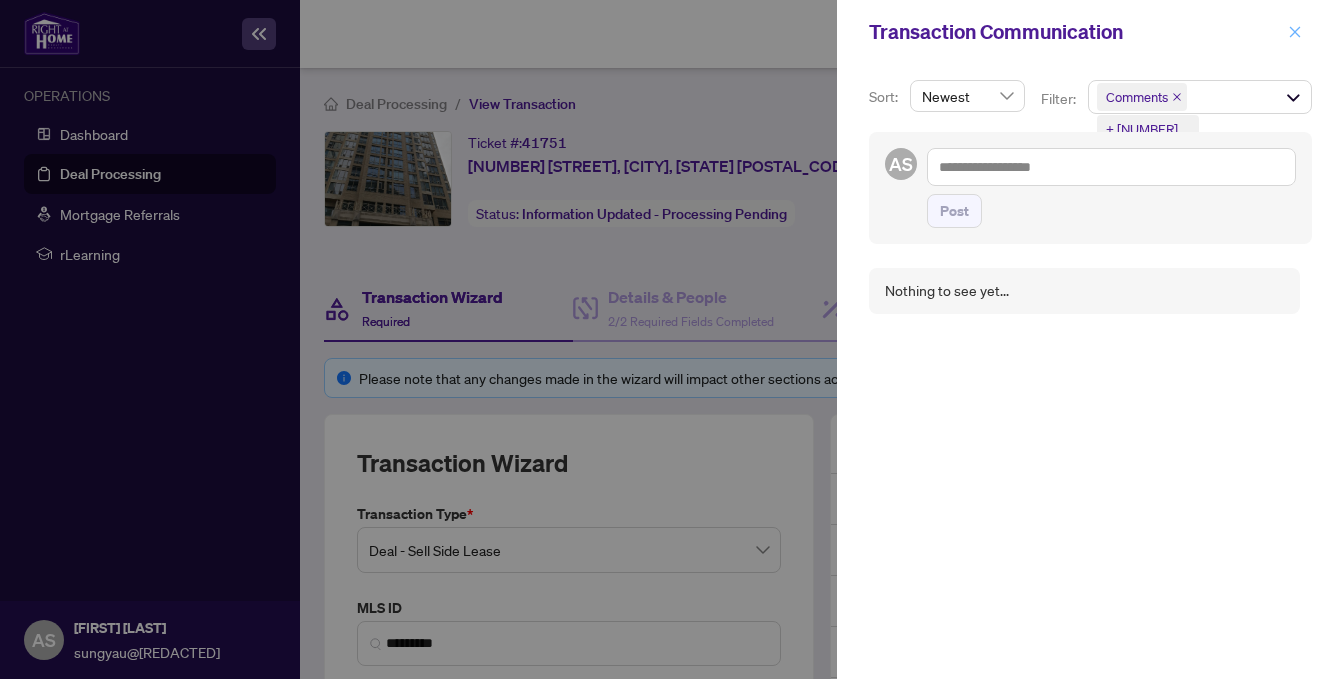 click at bounding box center (1295, 32) 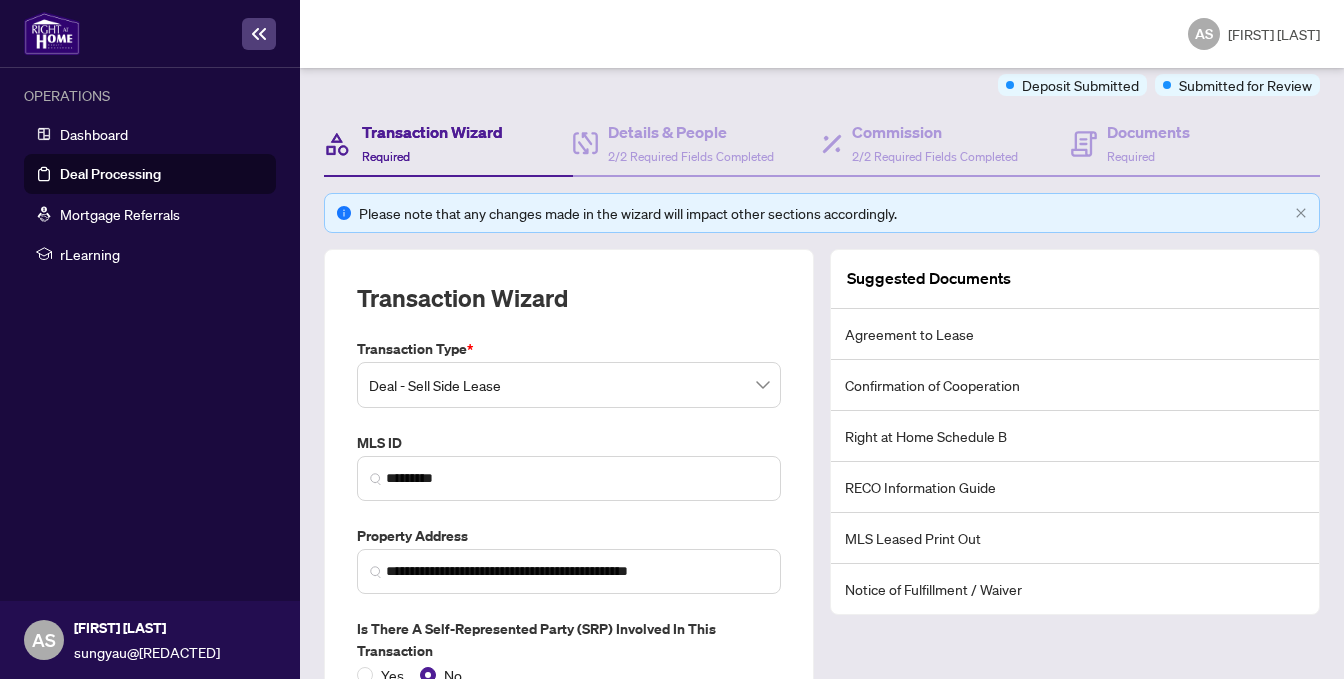 scroll, scrollTop: 0, scrollLeft: 0, axis: both 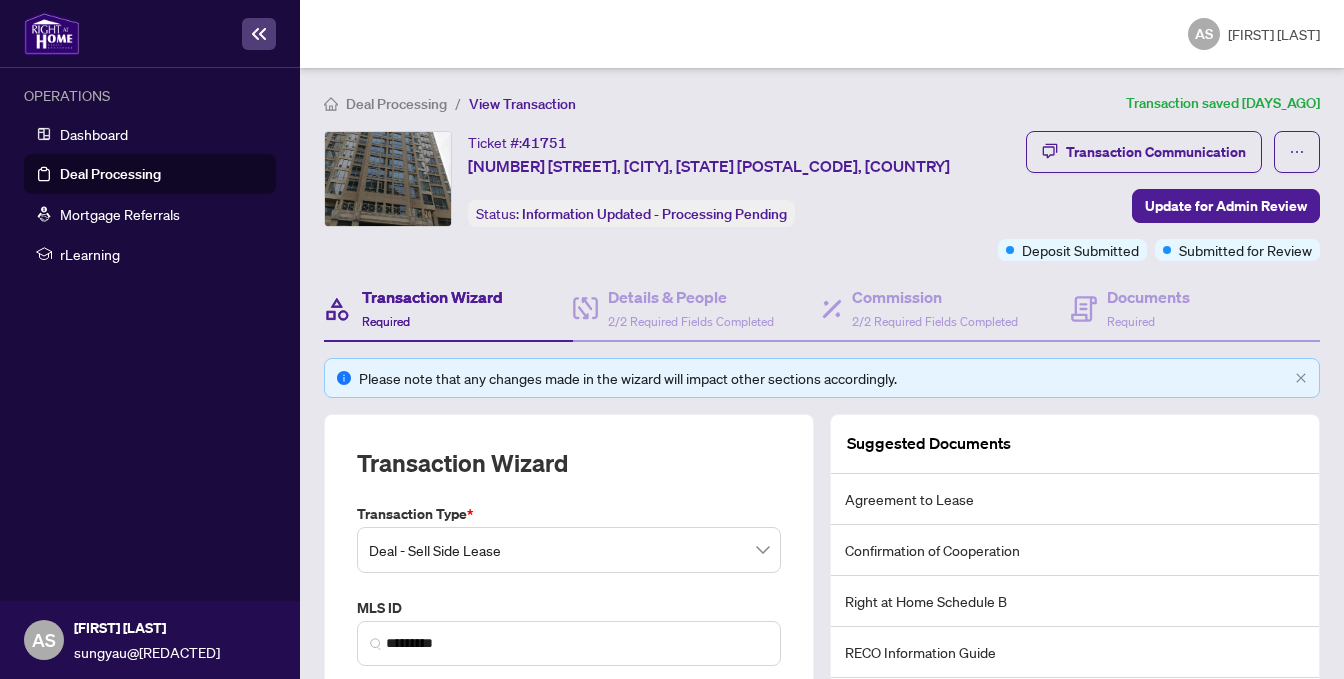 click on "Deal Processing" at bounding box center [110, 174] 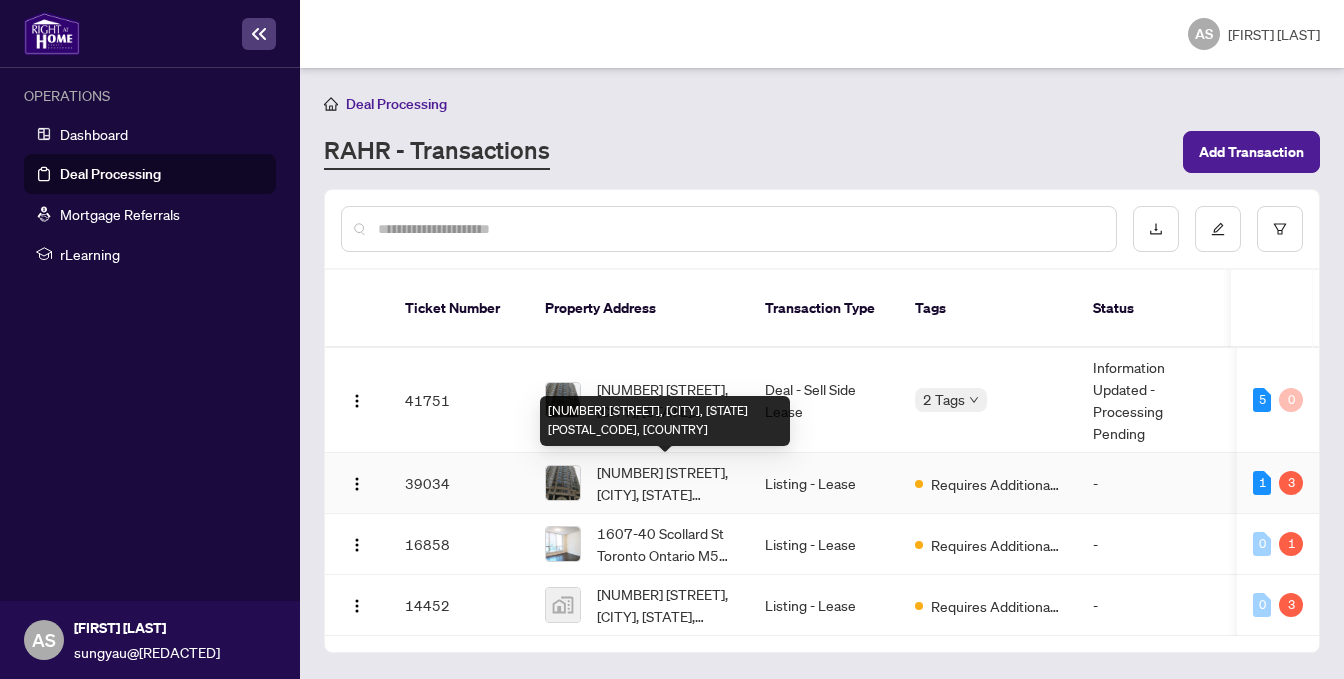 click on "[NUMBER] [STREET], [CITY], [STATE] [POSTAL_CODE], [COUNTRY]" at bounding box center [665, 483] 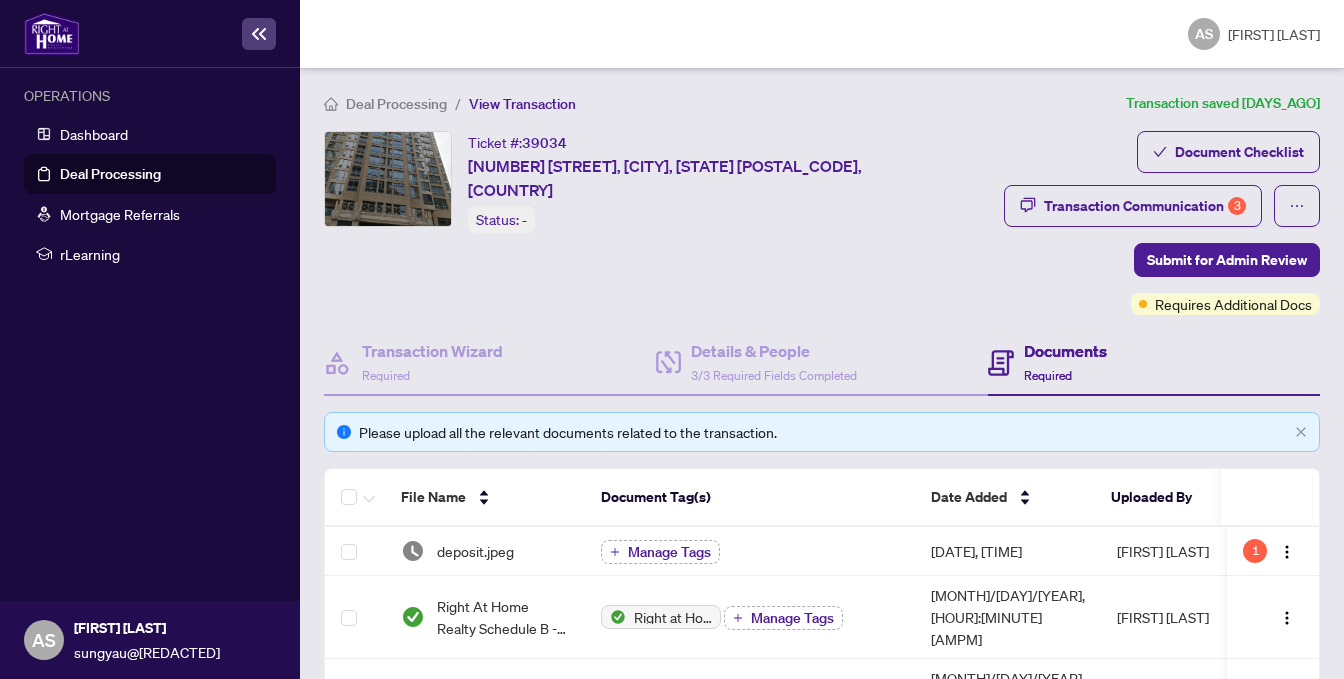 scroll, scrollTop: 200, scrollLeft: 0, axis: vertical 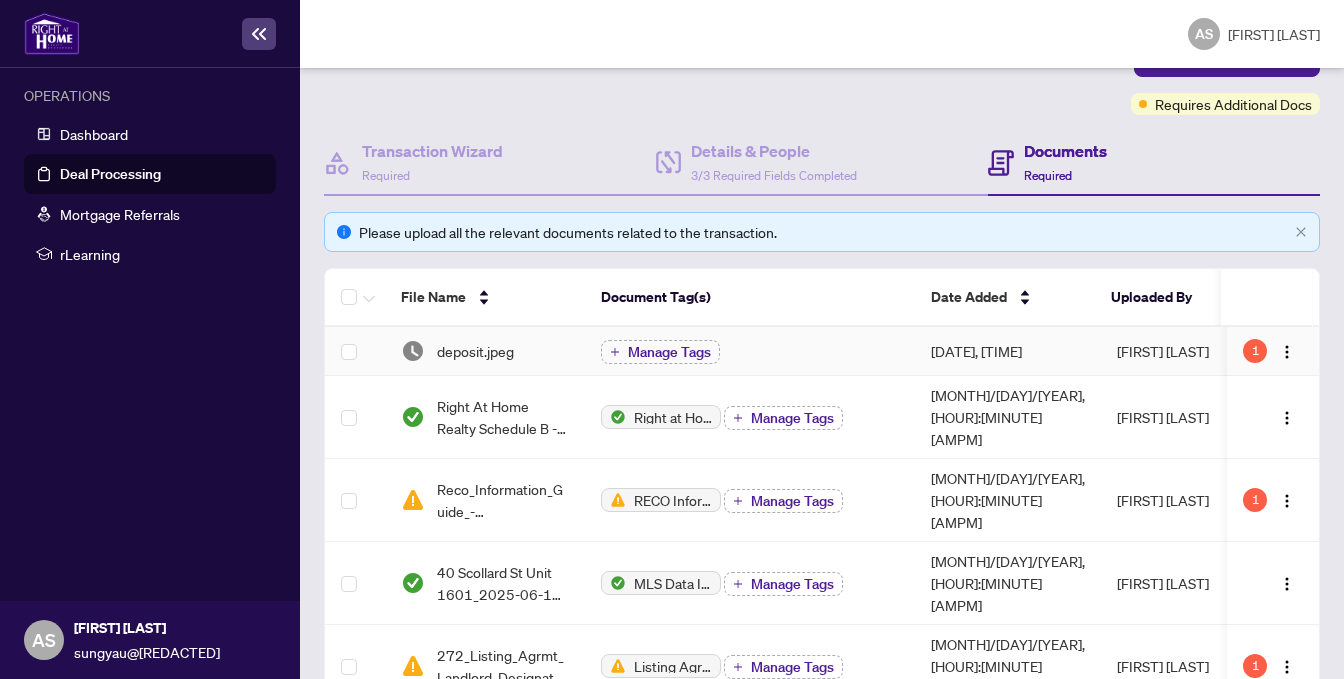 click on "deposit.jpeg" at bounding box center (475, 351) 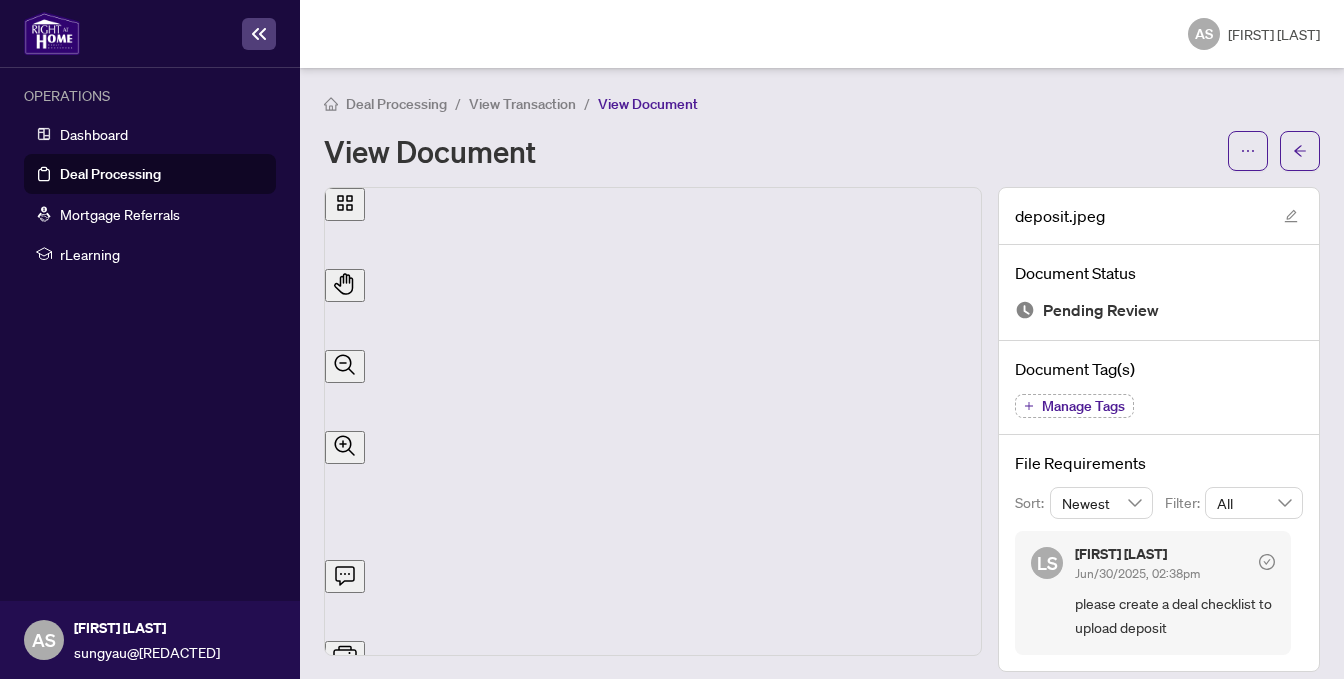 scroll, scrollTop: 12, scrollLeft: 0, axis: vertical 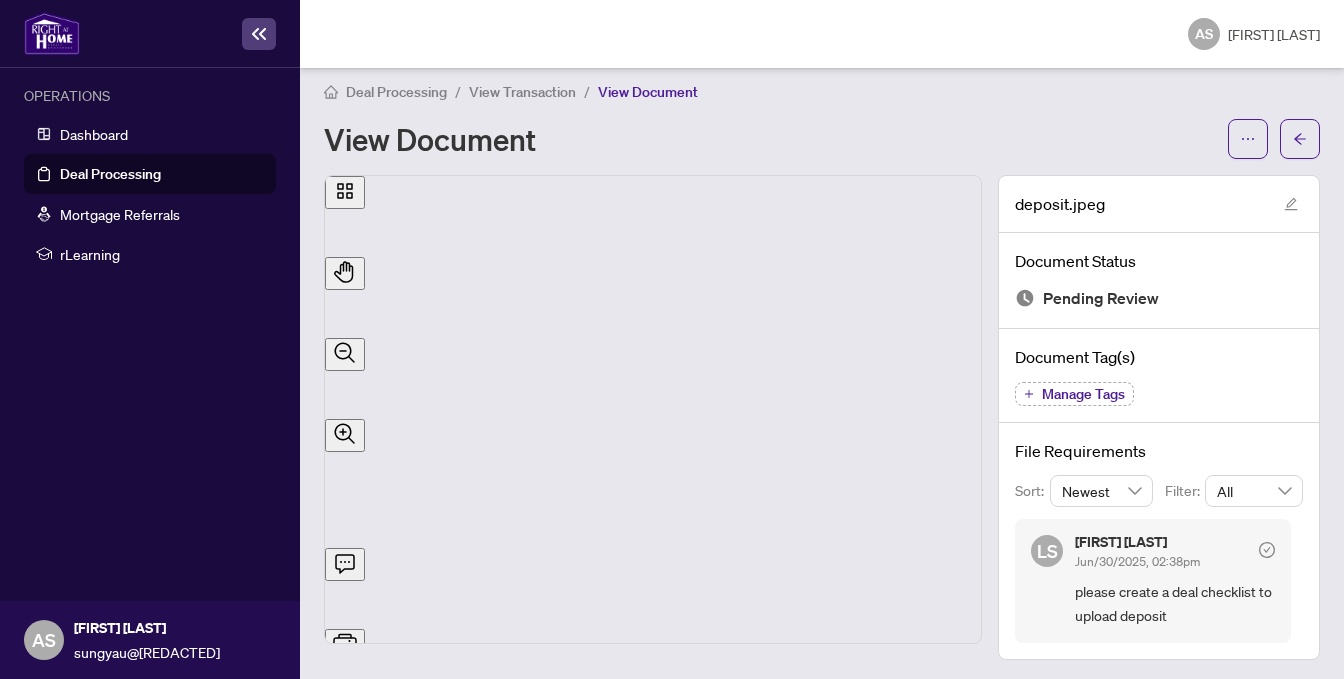 click on "[FIRST] [LAST]" at bounding box center [1137, 542] 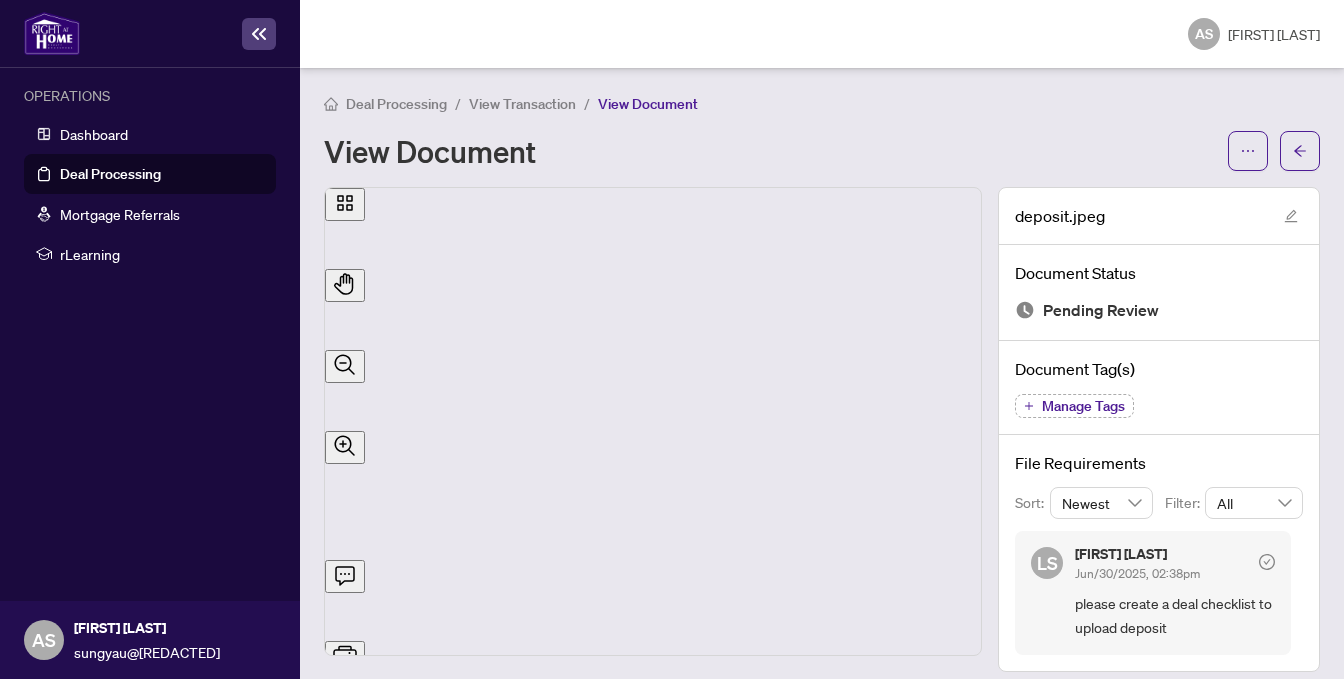 click on "Deal Processing" at bounding box center (110, 174) 